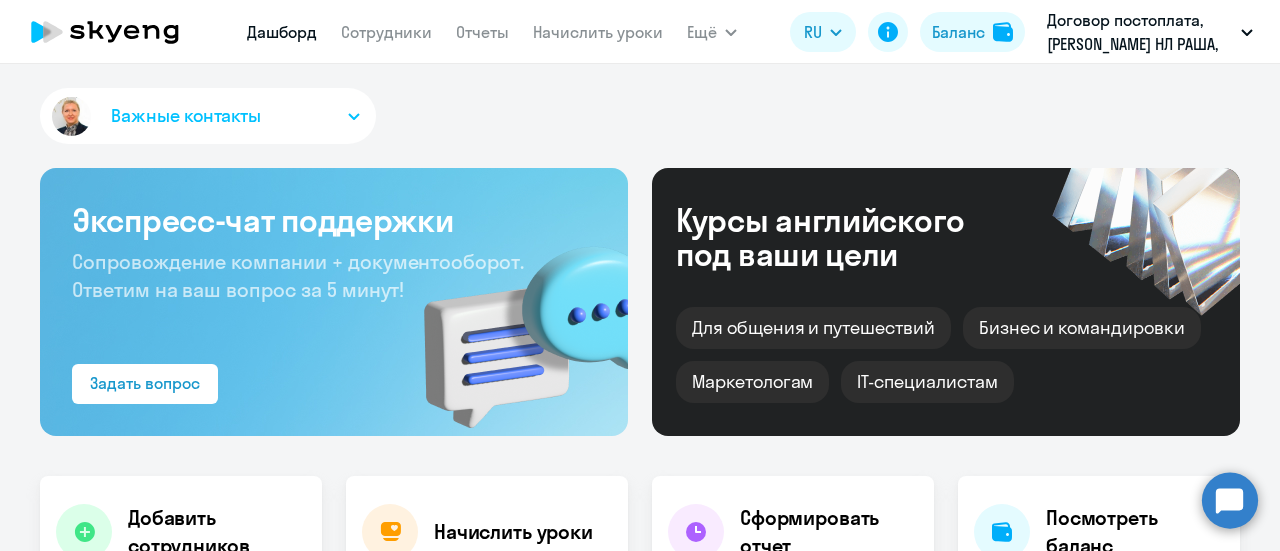 scroll, scrollTop: 0, scrollLeft: 0, axis: both 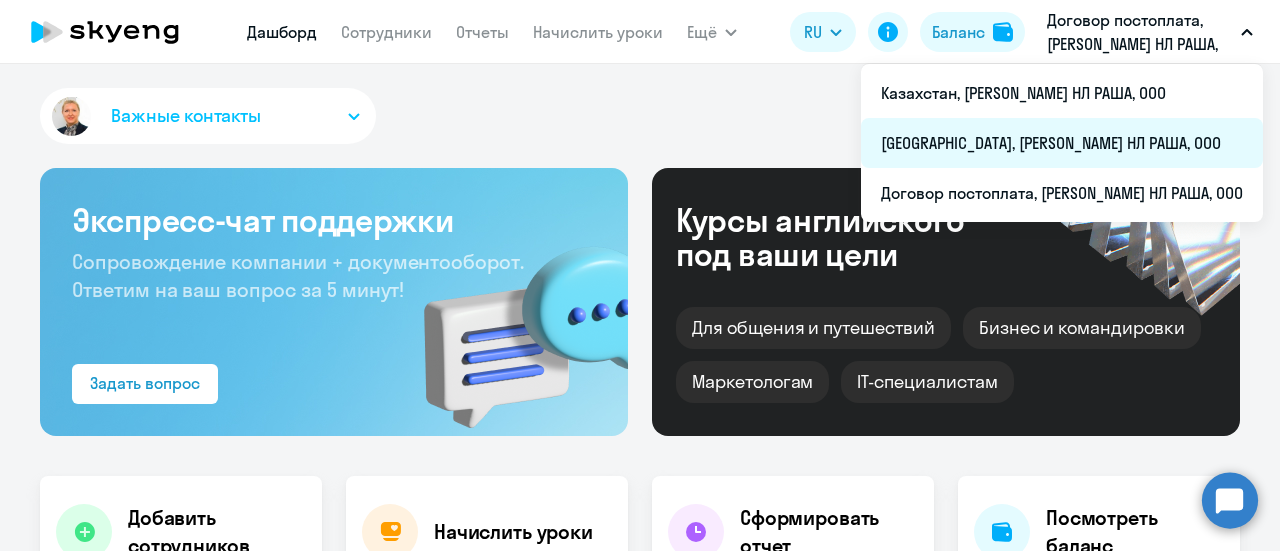 click on "[GEOGRAPHIC_DATA], [PERSON_NAME] НЛ РАША, ООО" at bounding box center (1062, 143) 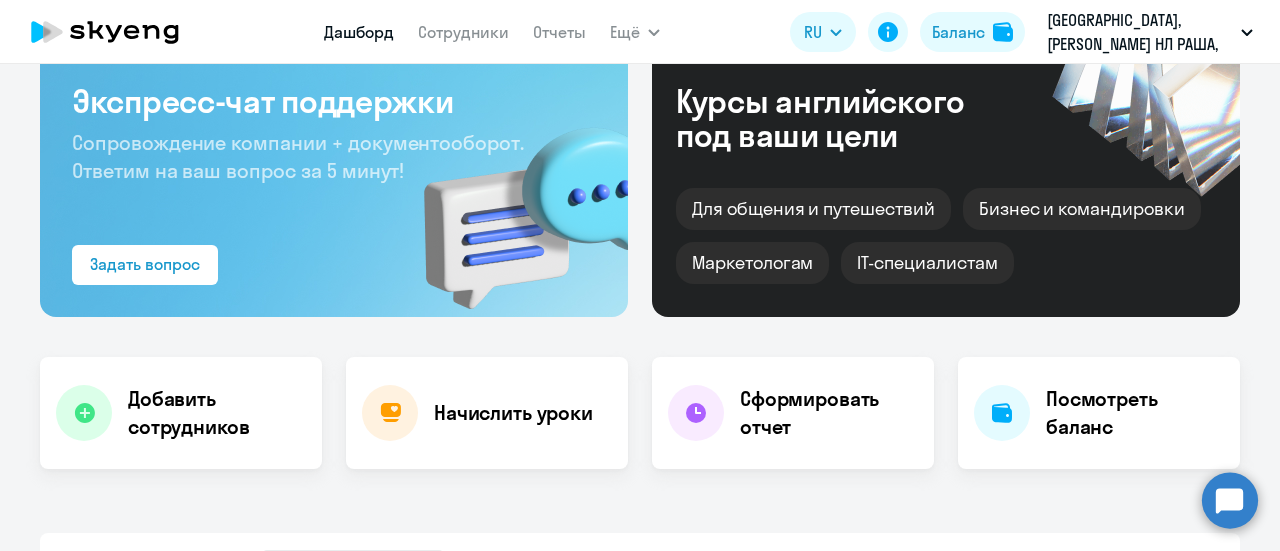 scroll, scrollTop: 100, scrollLeft: 0, axis: vertical 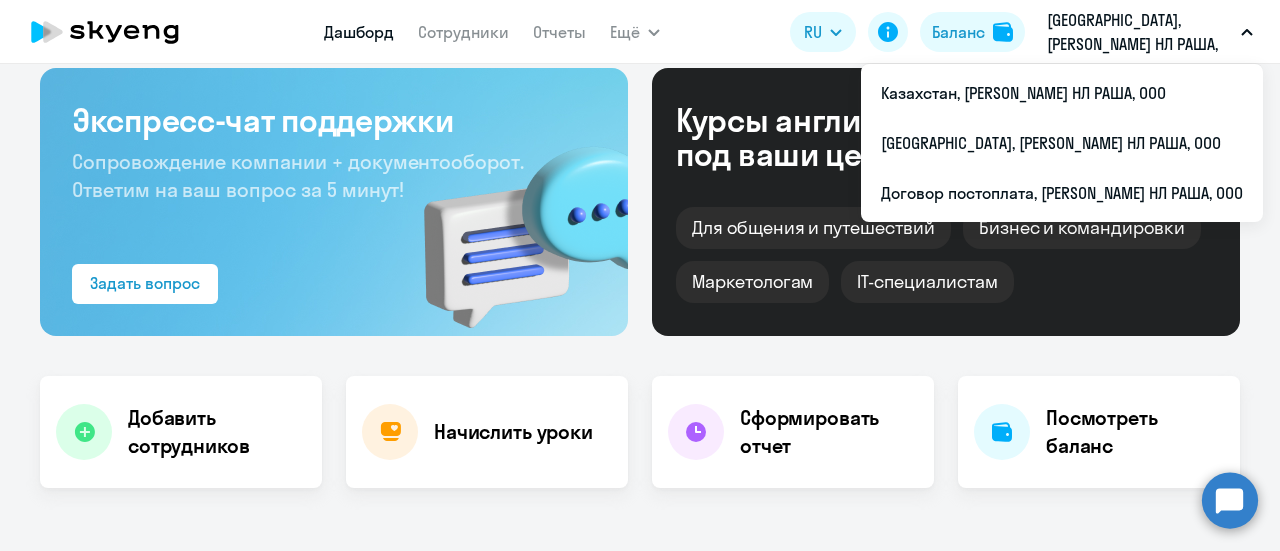 select on "30" 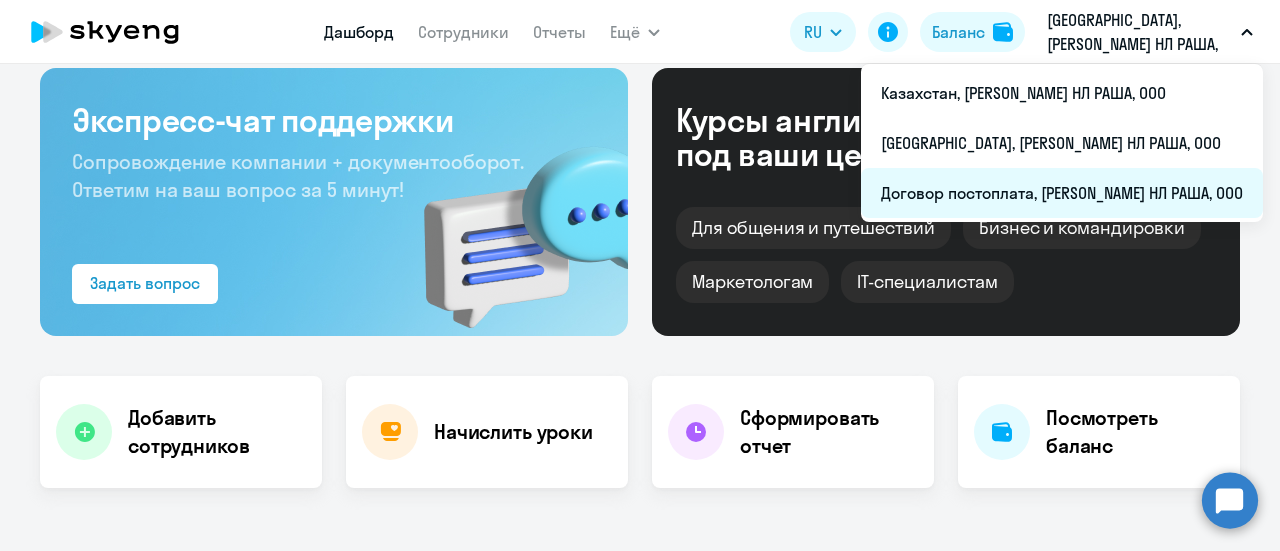 click on "Договор постоплата, [PERSON_NAME] НЛ РАША, ООО" at bounding box center (1062, 193) 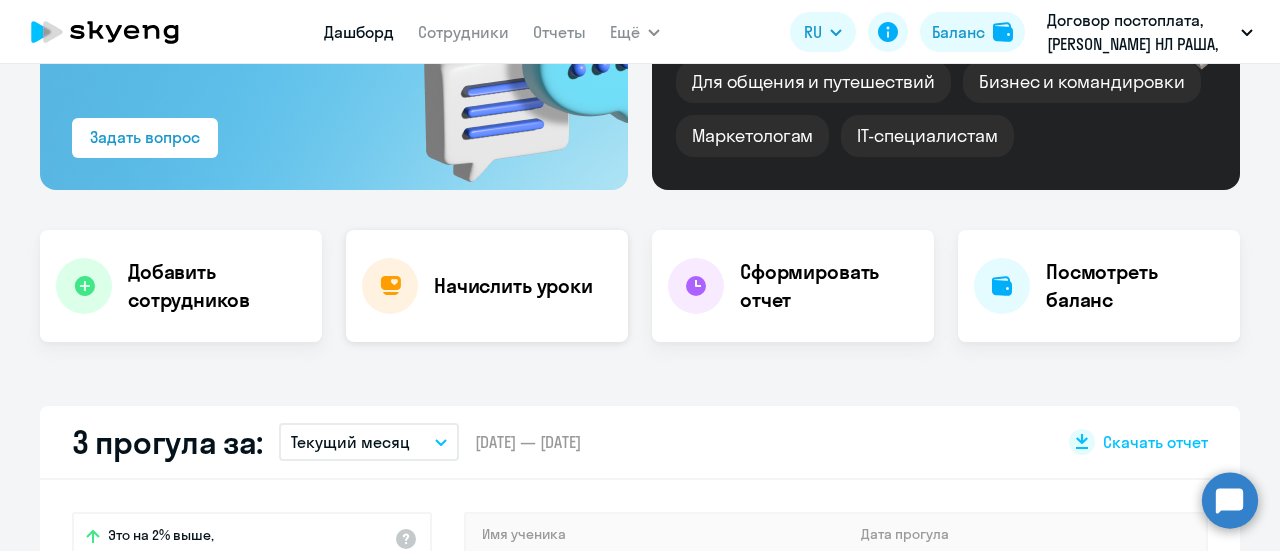 scroll, scrollTop: 200, scrollLeft: 0, axis: vertical 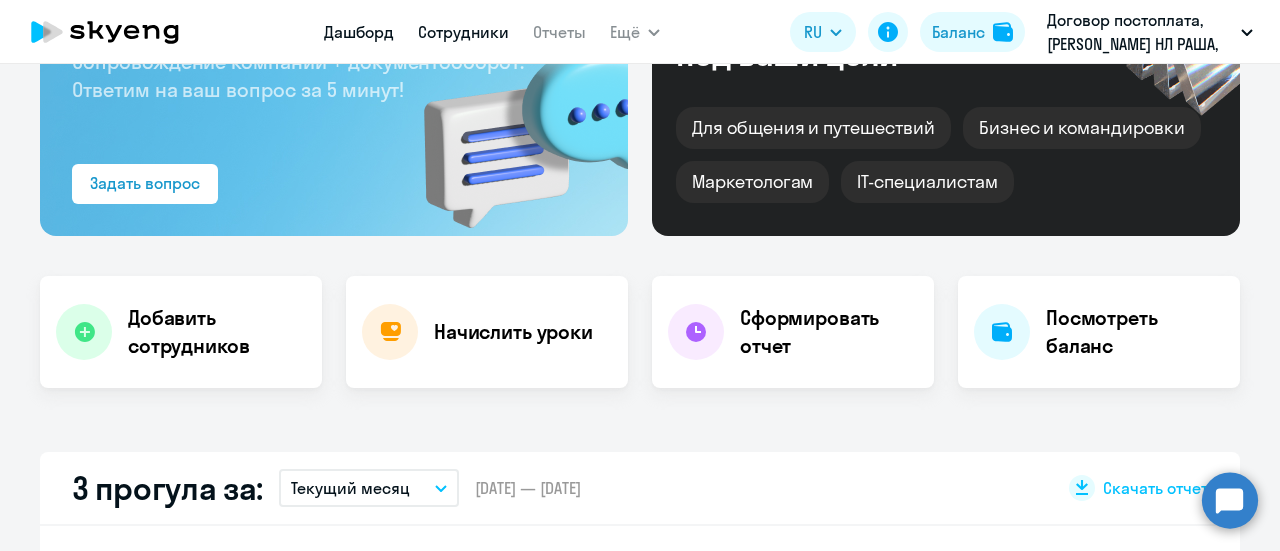 select on "30" 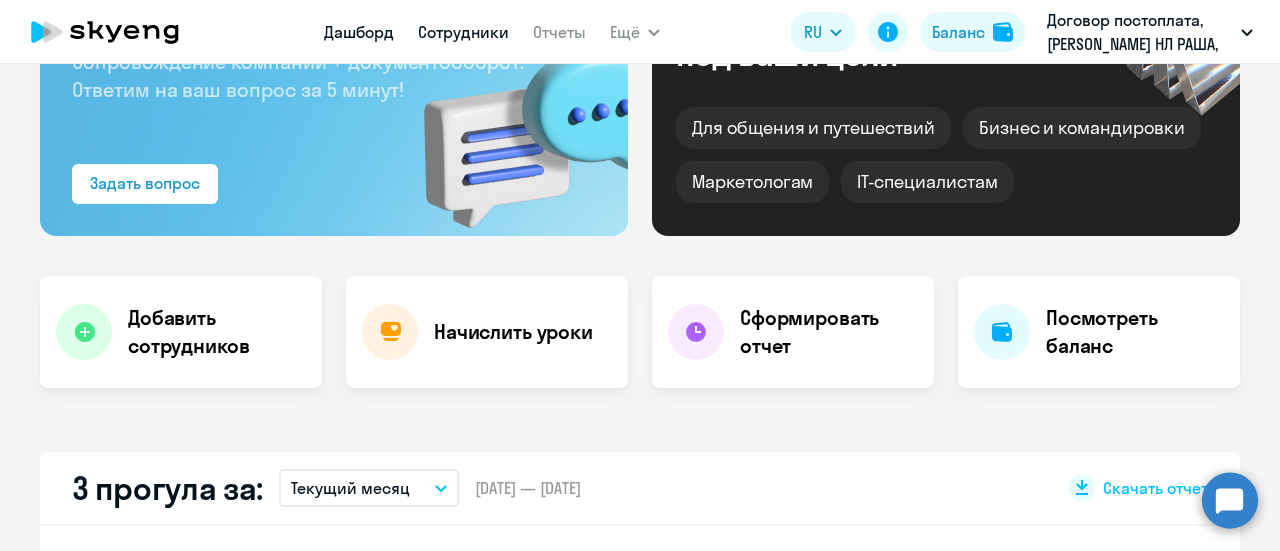 click on "Сотрудники" at bounding box center (463, 32) 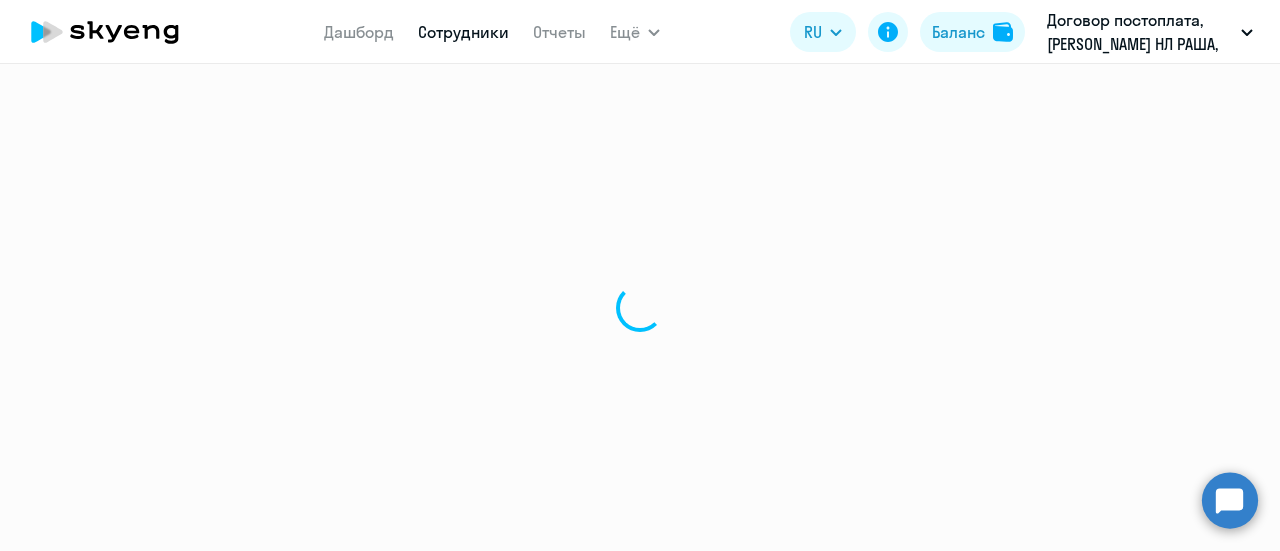 scroll, scrollTop: 0, scrollLeft: 0, axis: both 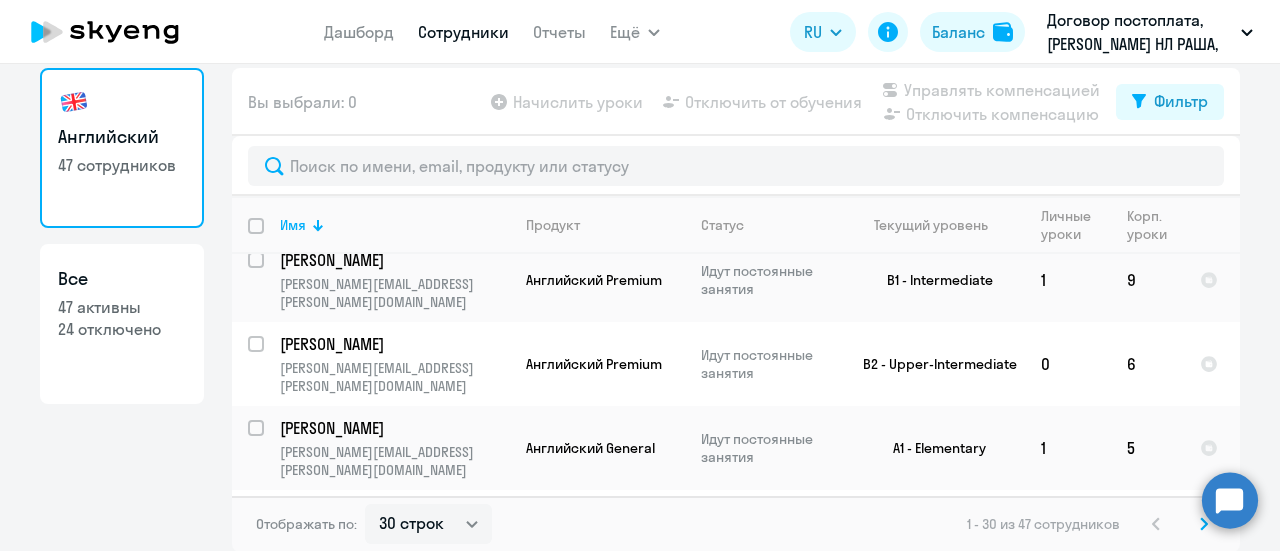 click at bounding box center [268, 238] 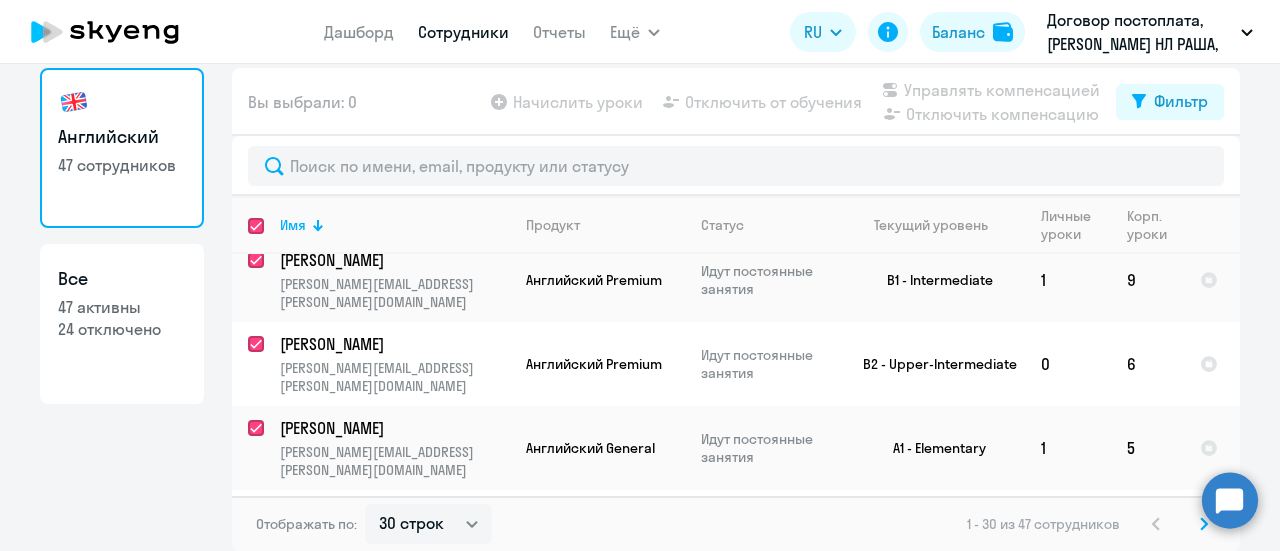 checkbox on "true" 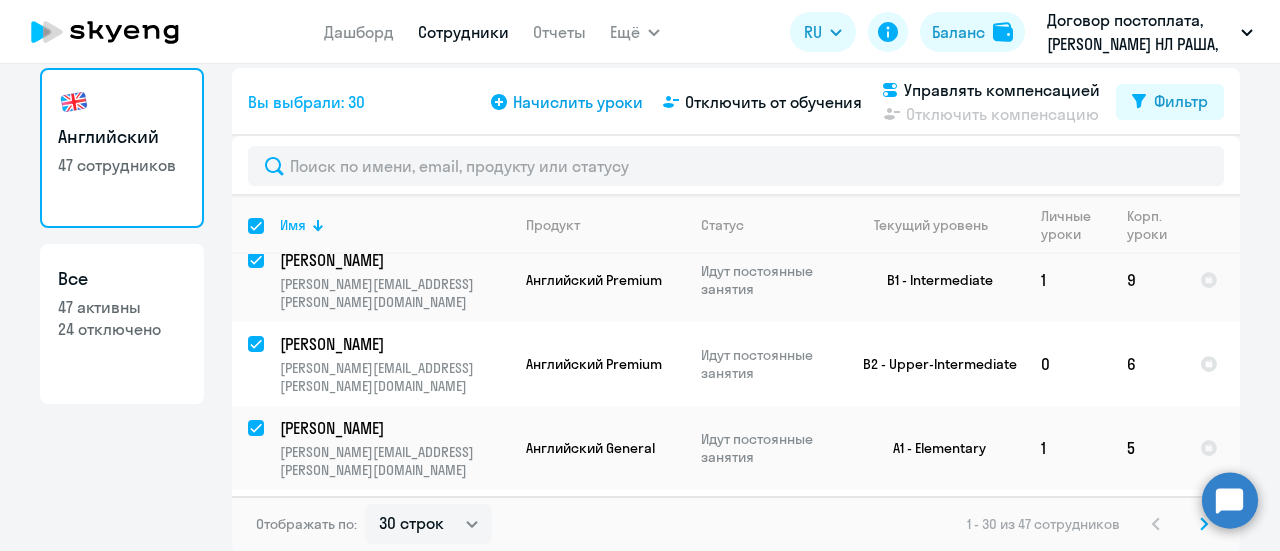 click on "Начислить уроки" 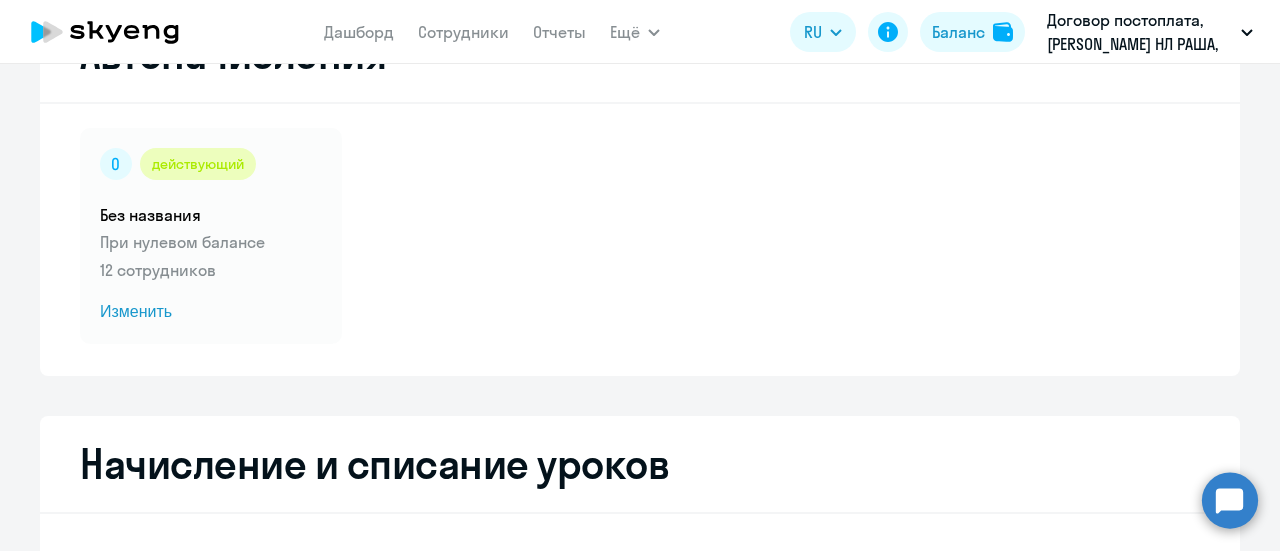 select on "10" 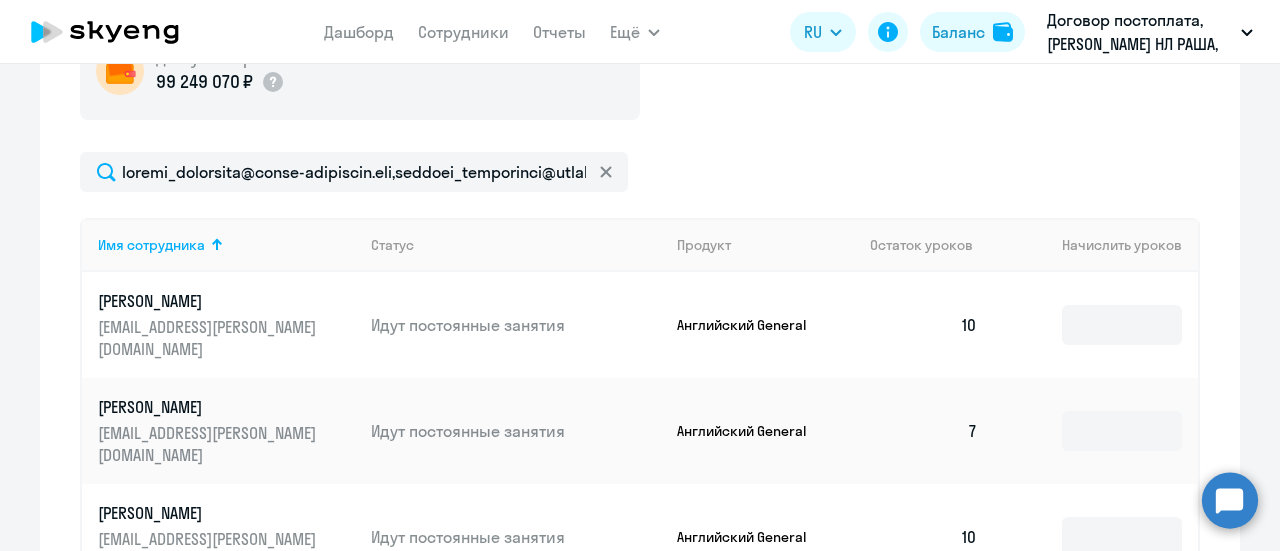 scroll, scrollTop: 788, scrollLeft: 0, axis: vertical 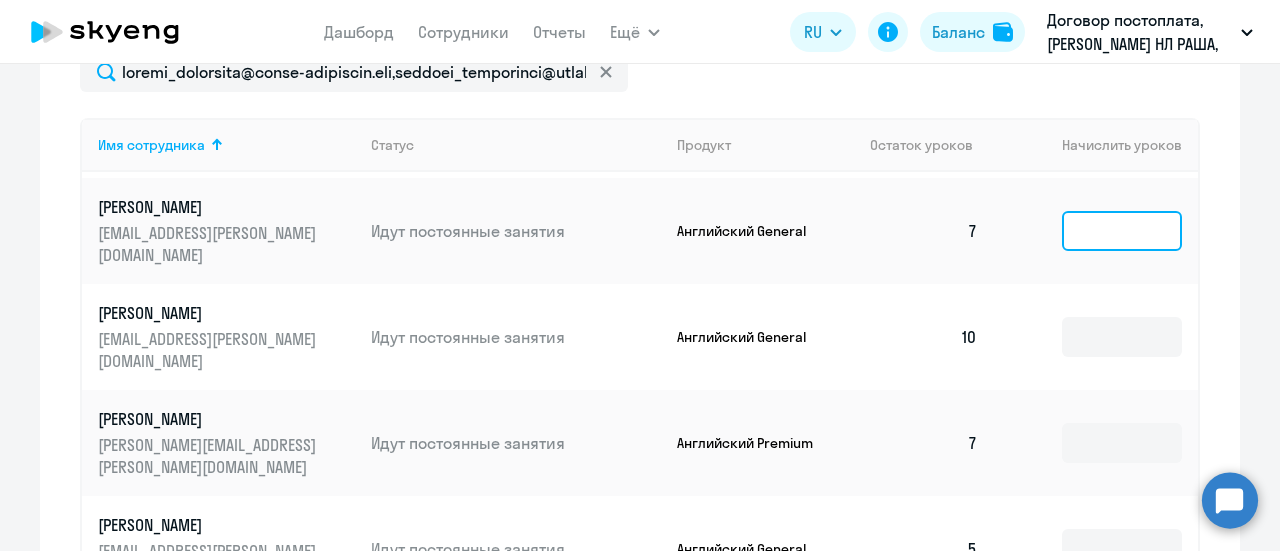 click 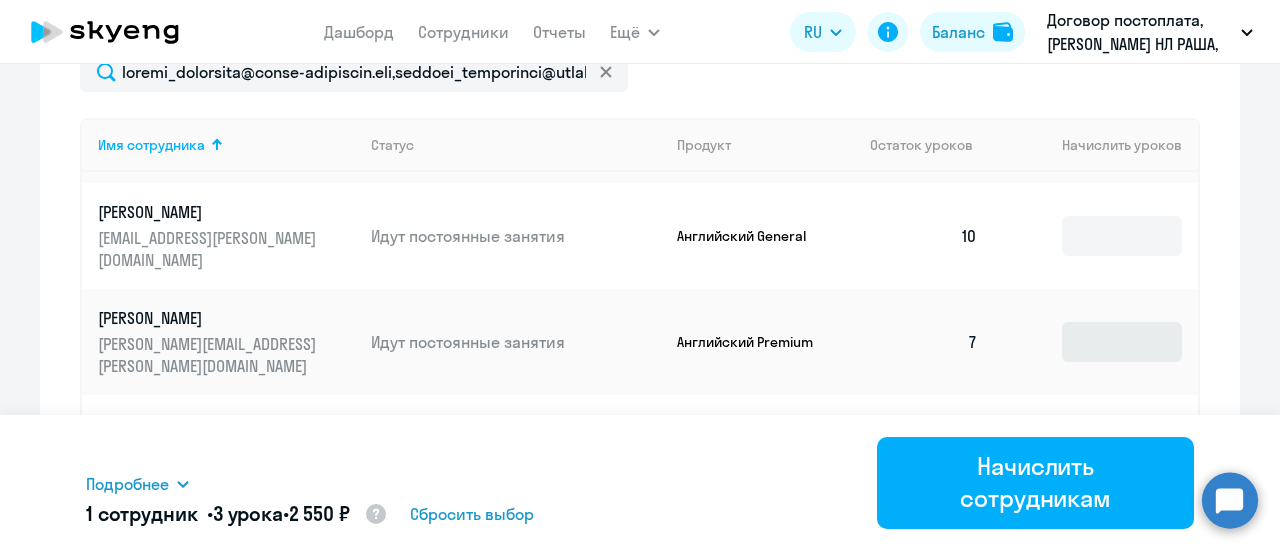 scroll, scrollTop: 202, scrollLeft: 0, axis: vertical 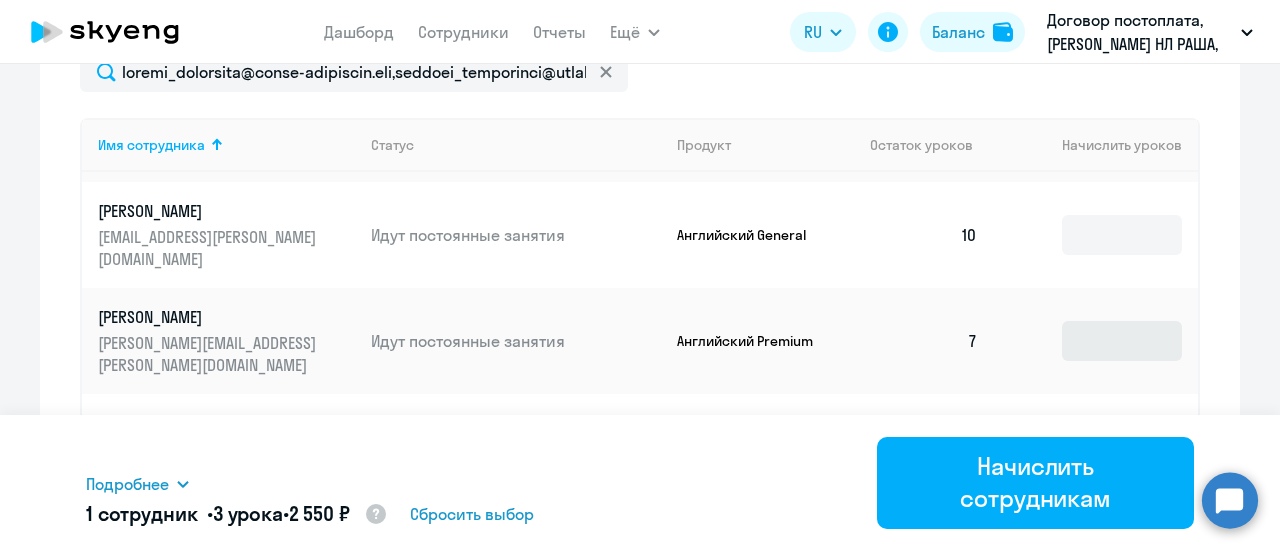 type on "3" 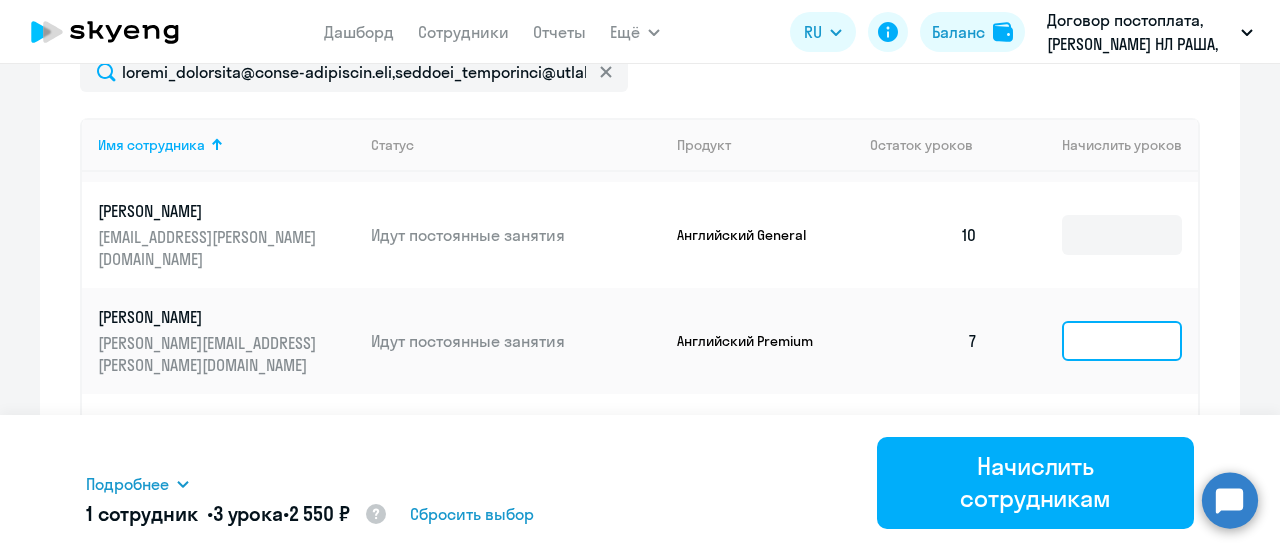 click 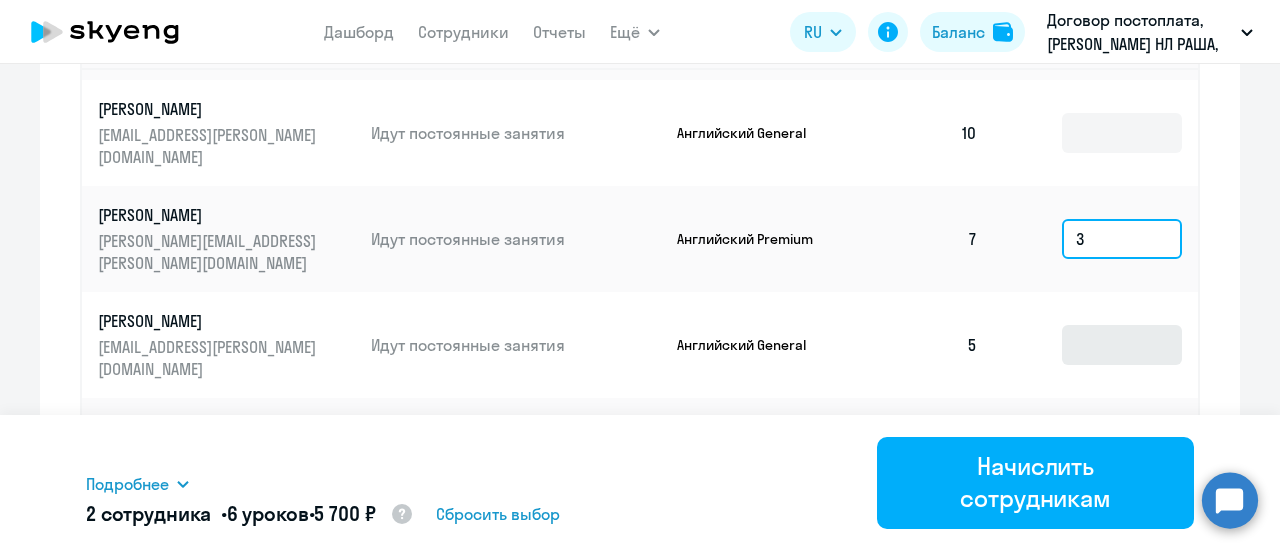 scroll, scrollTop: 988, scrollLeft: 0, axis: vertical 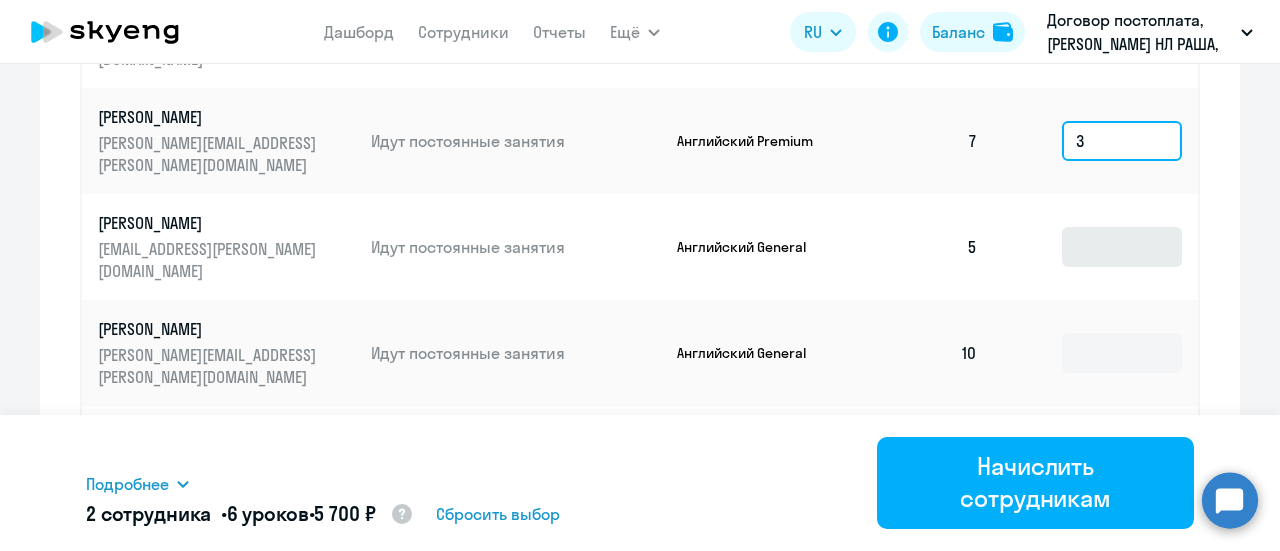 type on "3" 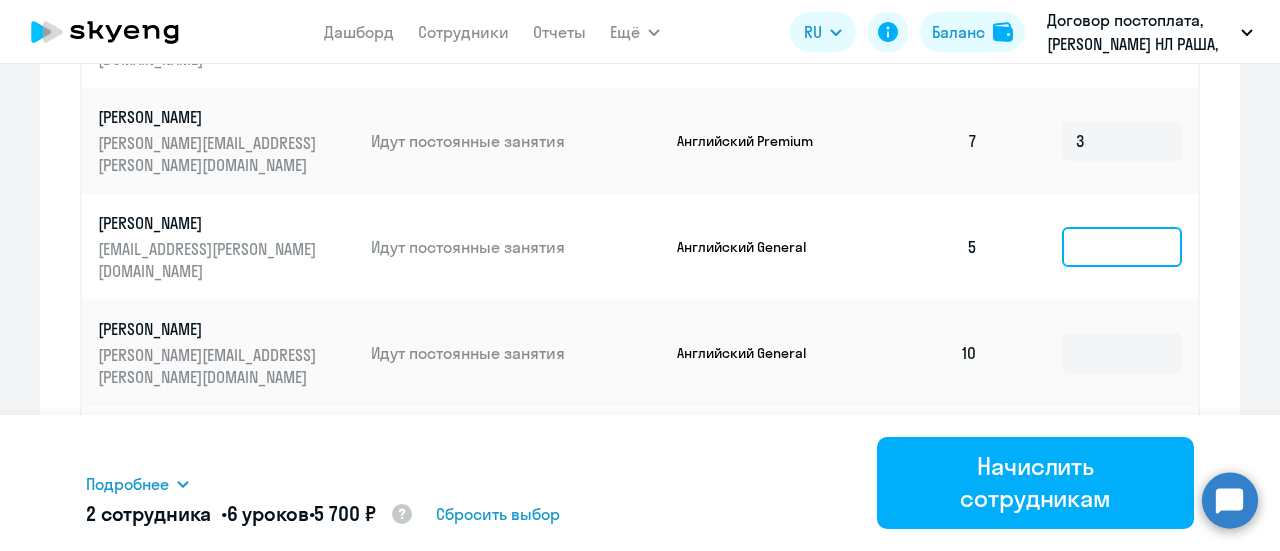 click 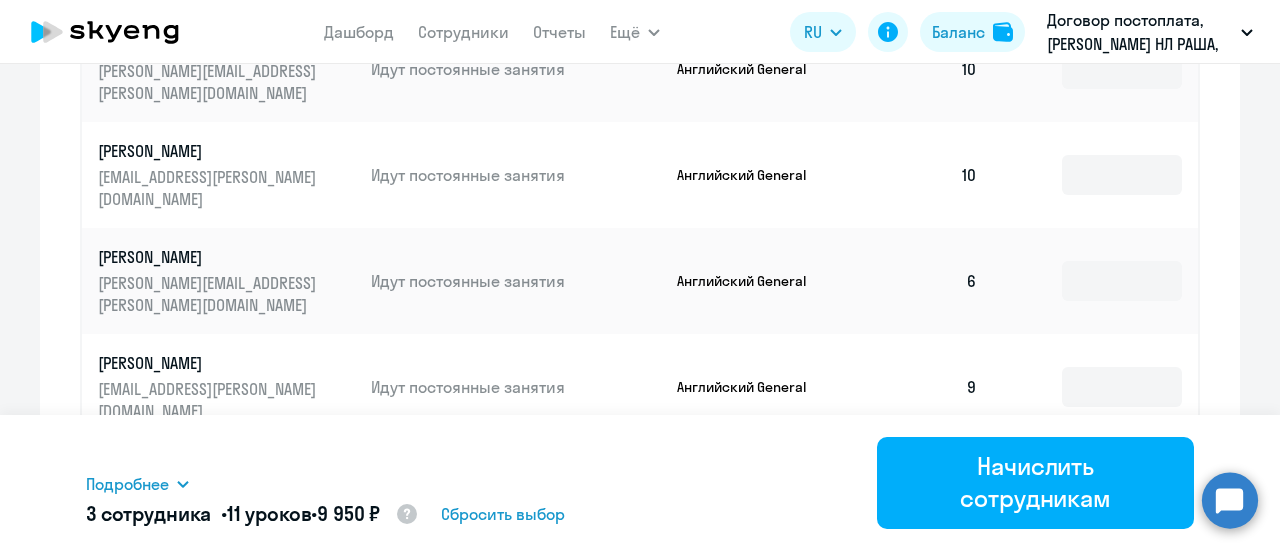 scroll, scrollTop: 1388, scrollLeft: 0, axis: vertical 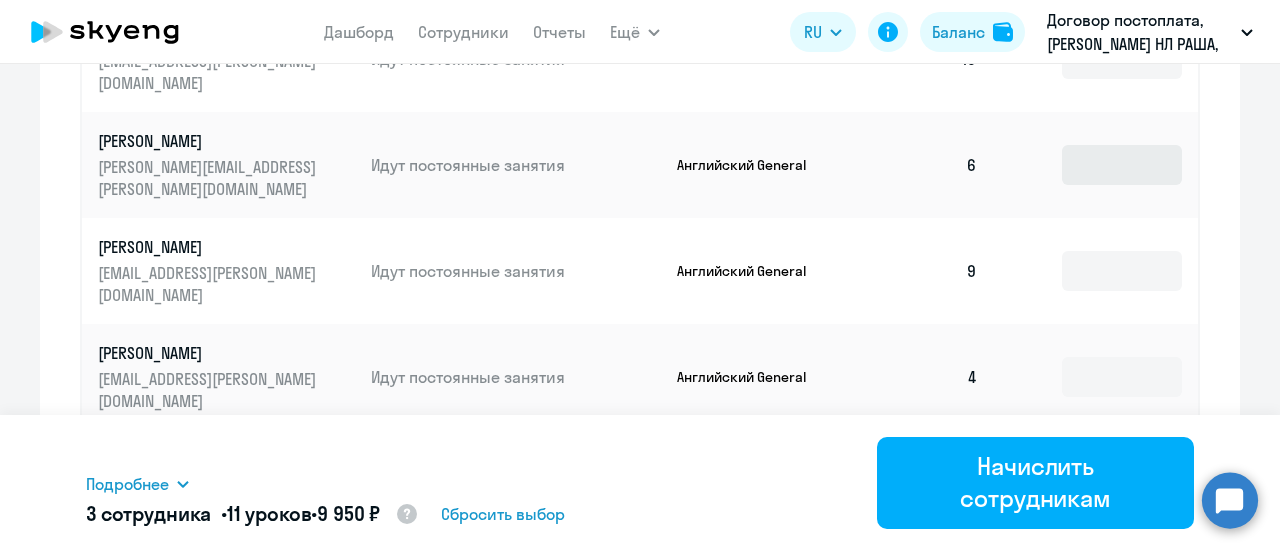 type on "5" 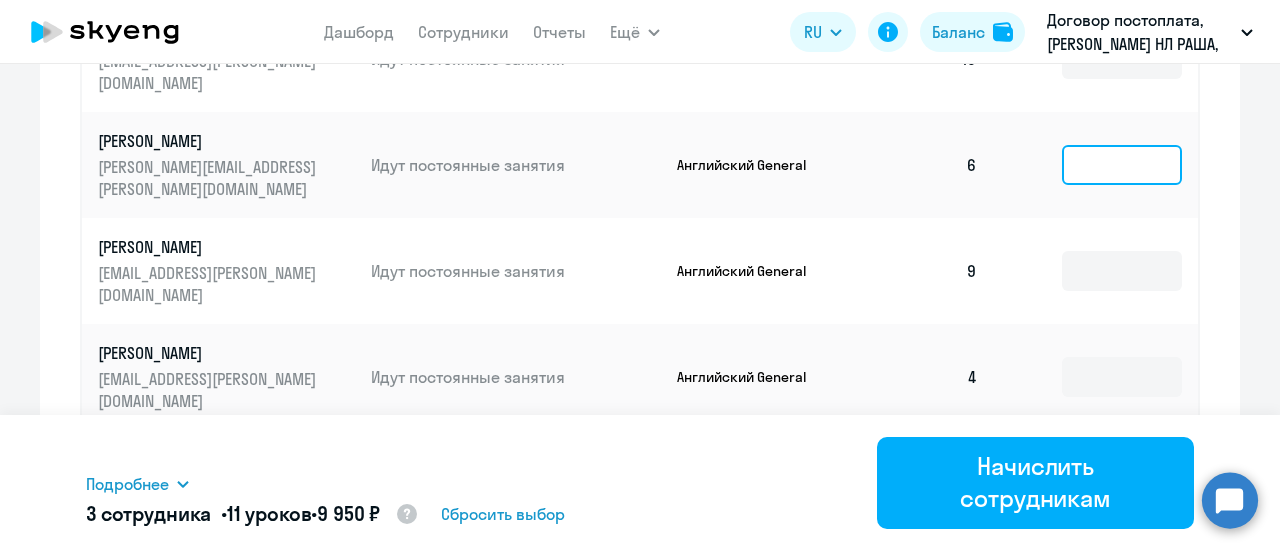 click 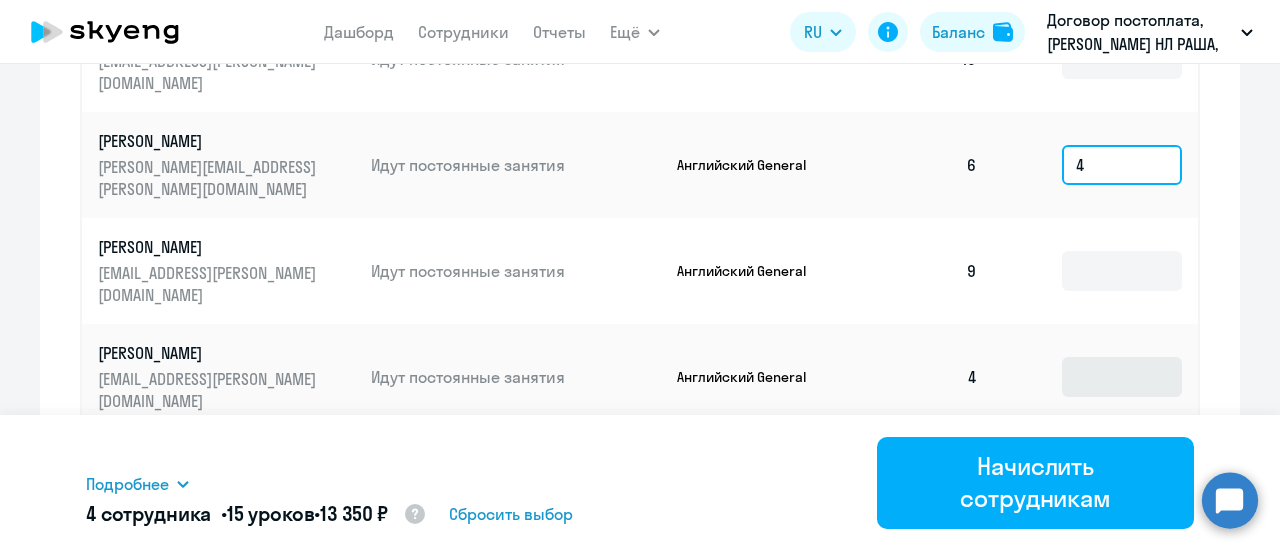 type on "4" 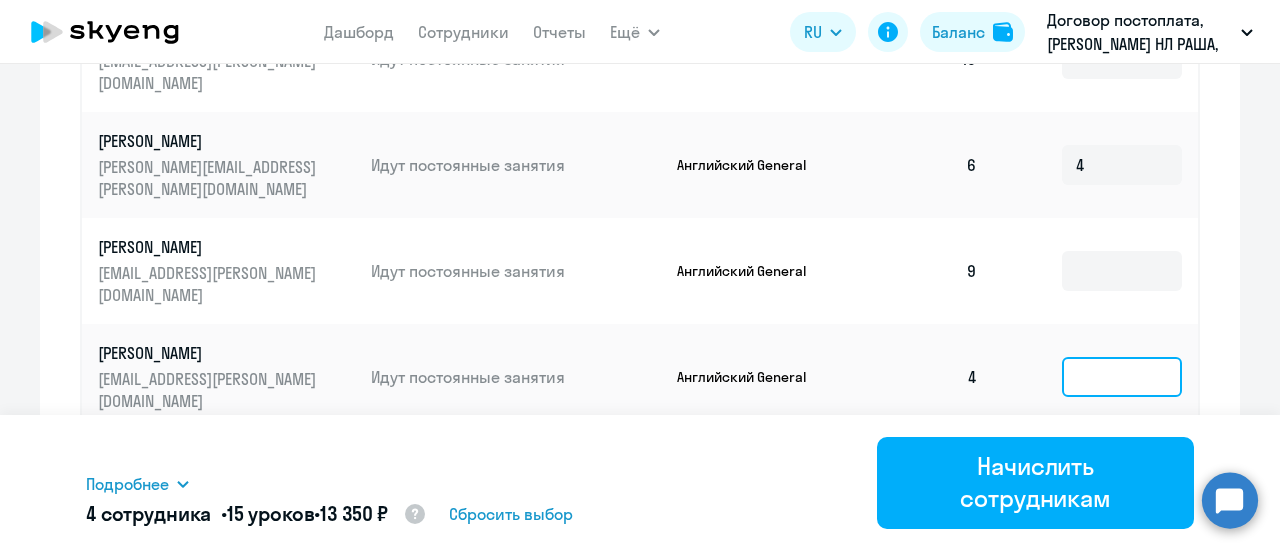 click 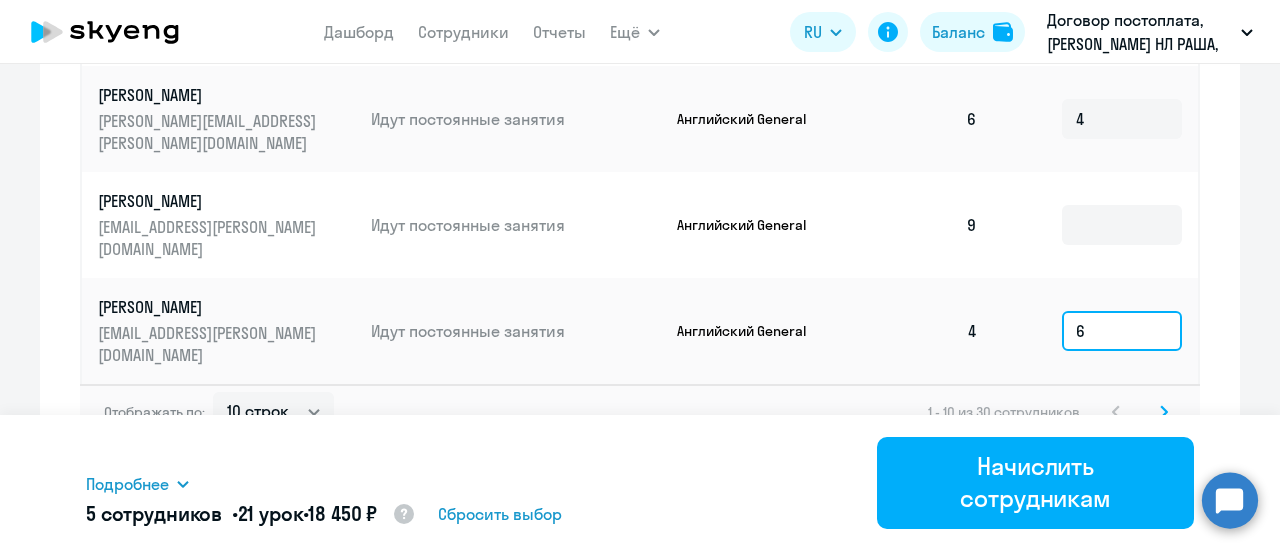 scroll, scrollTop: 1434, scrollLeft: 0, axis: vertical 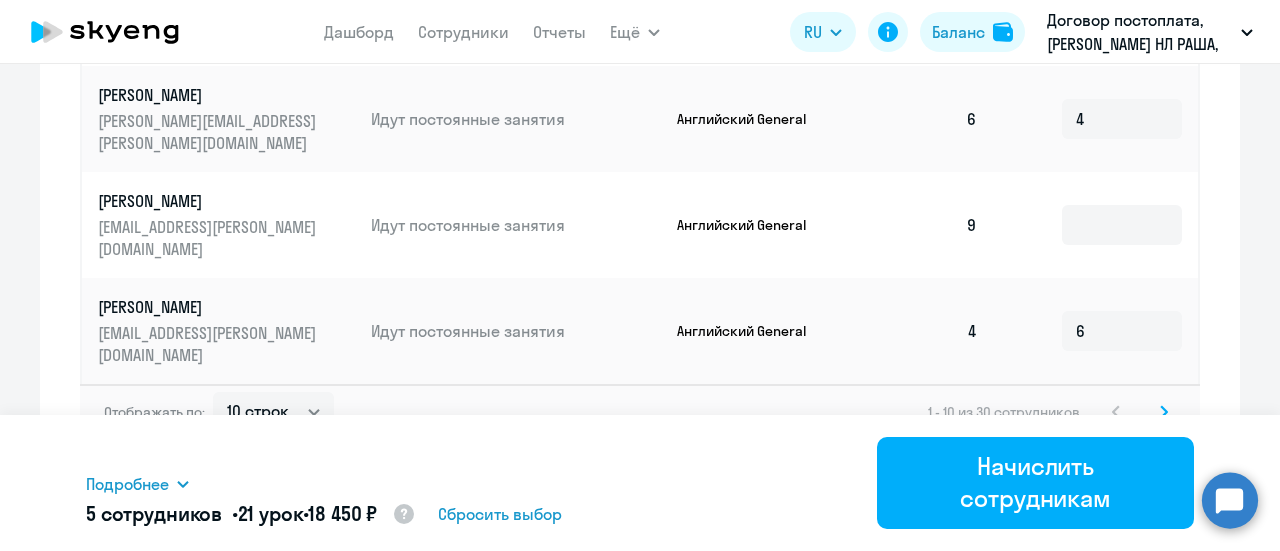 click 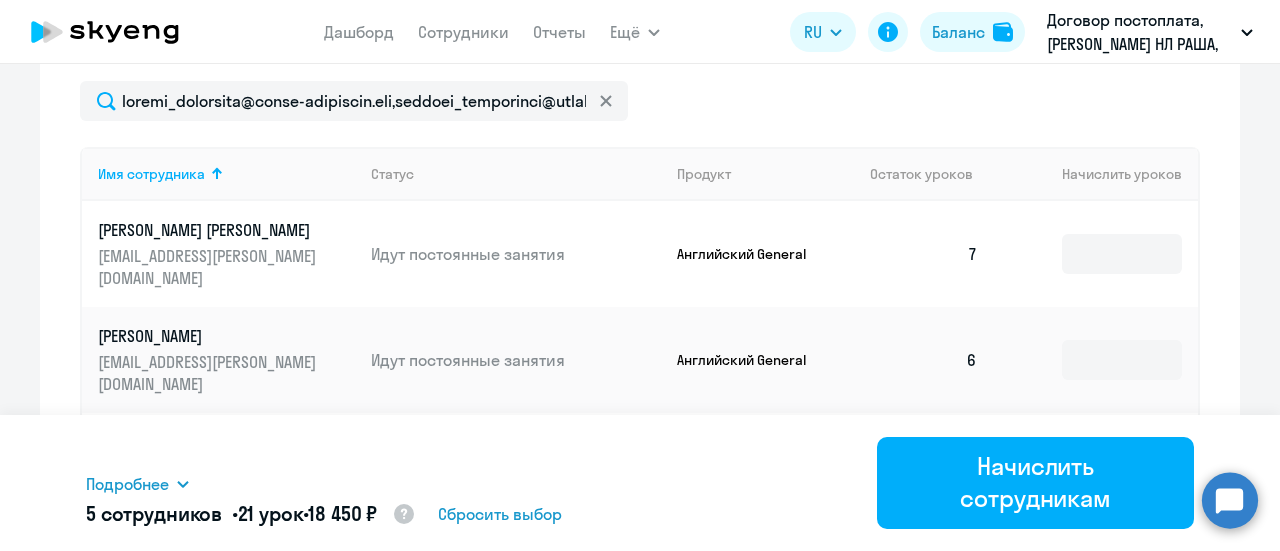 scroll, scrollTop: 734, scrollLeft: 0, axis: vertical 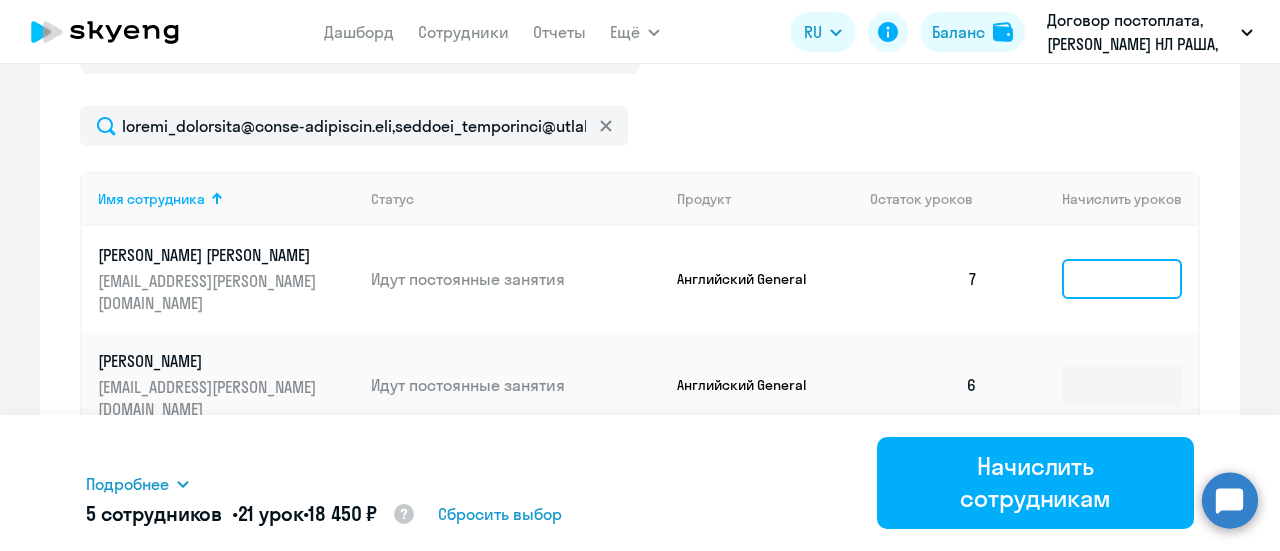 click 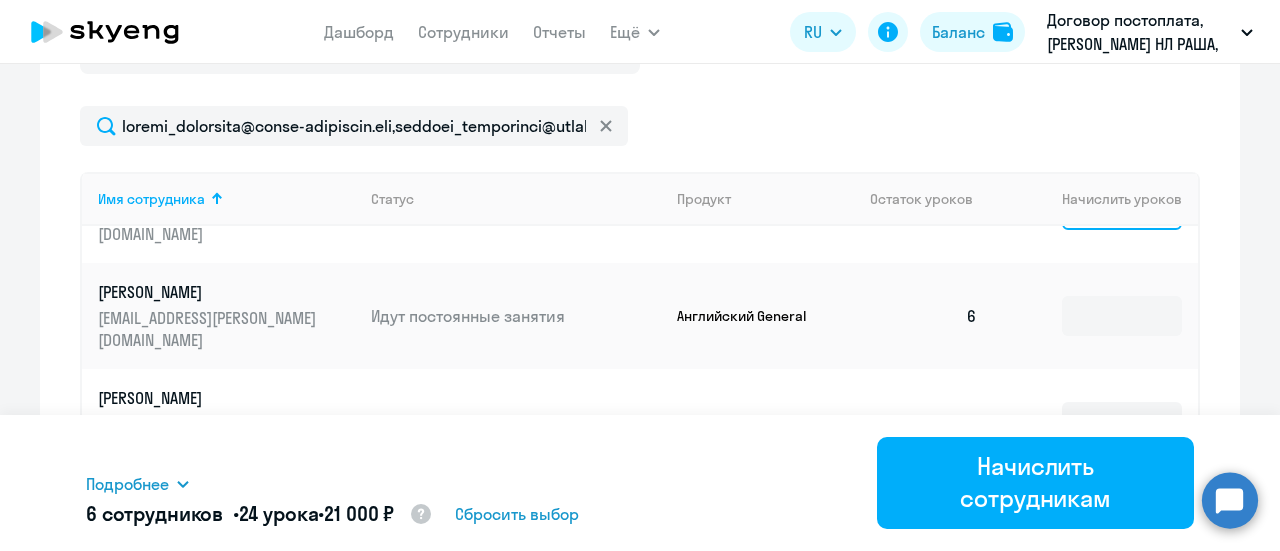 scroll, scrollTop: 100, scrollLeft: 0, axis: vertical 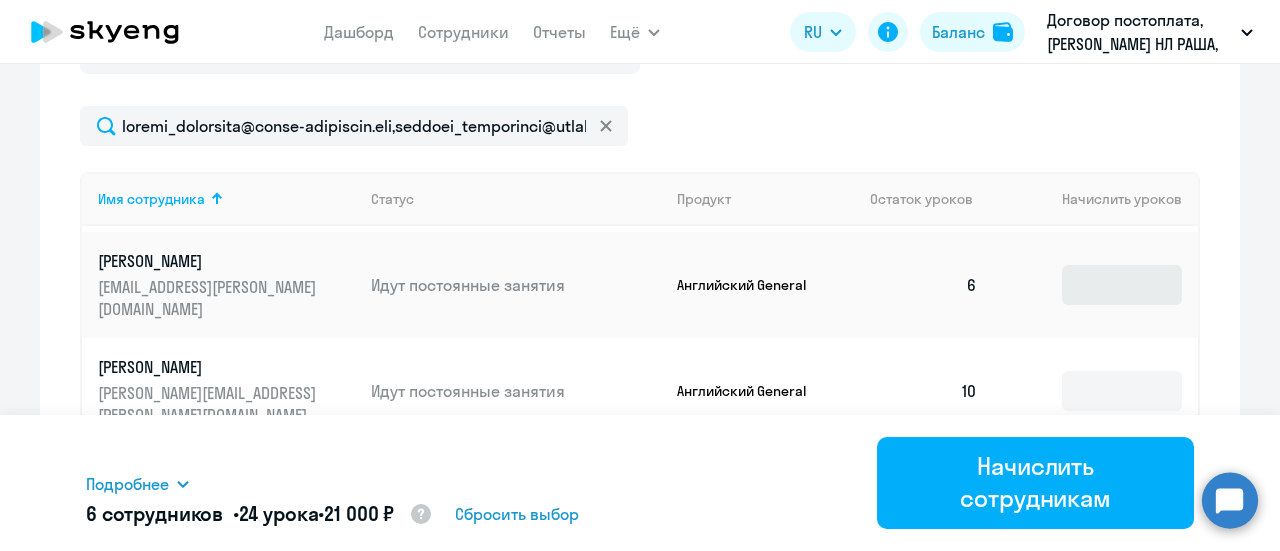 type on "3" 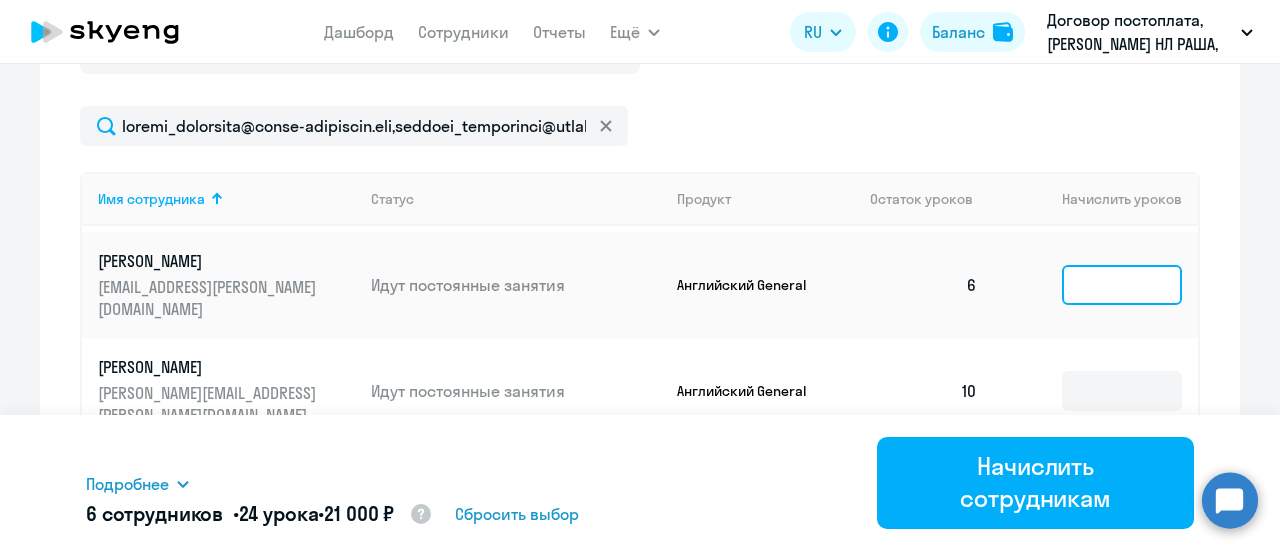 click 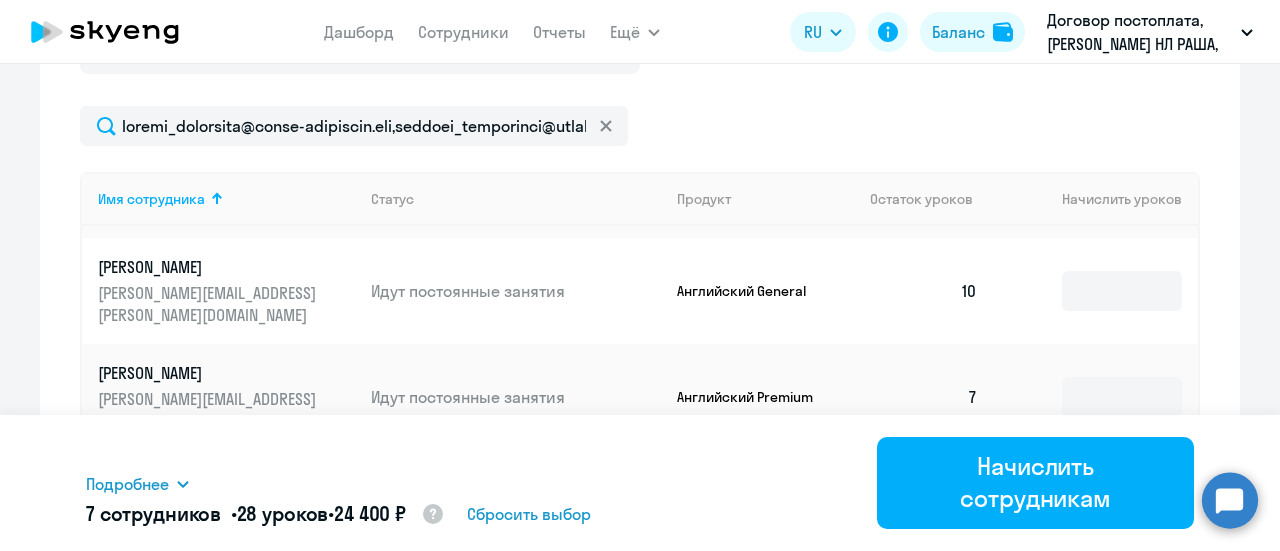 scroll, scrollTop: 202, scrollLeft: 0, axis: vertical 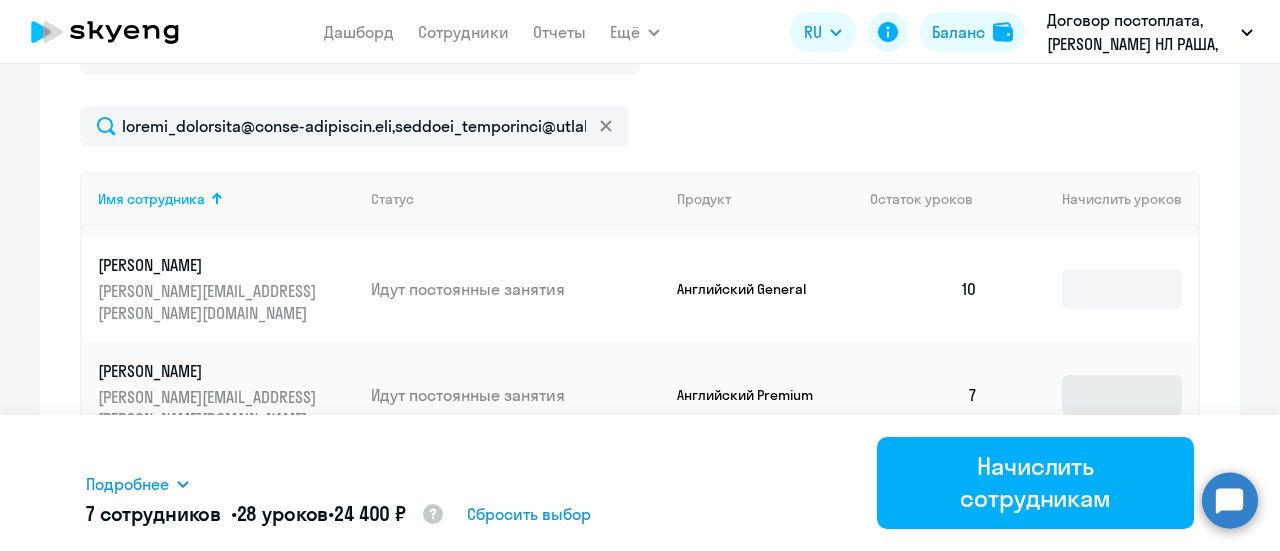 type on "4" 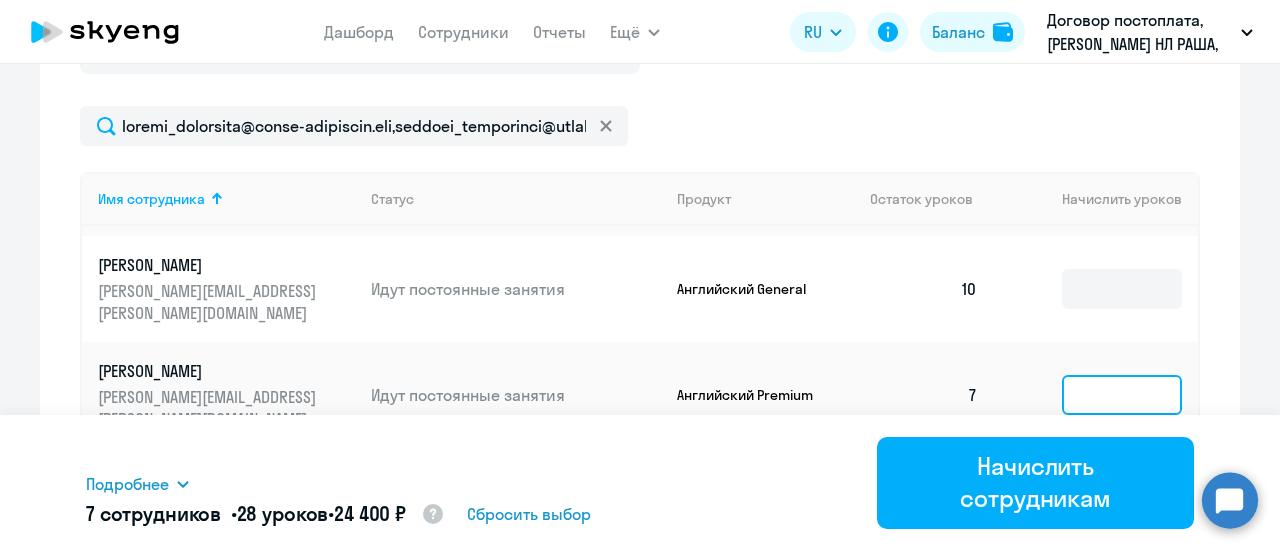 click 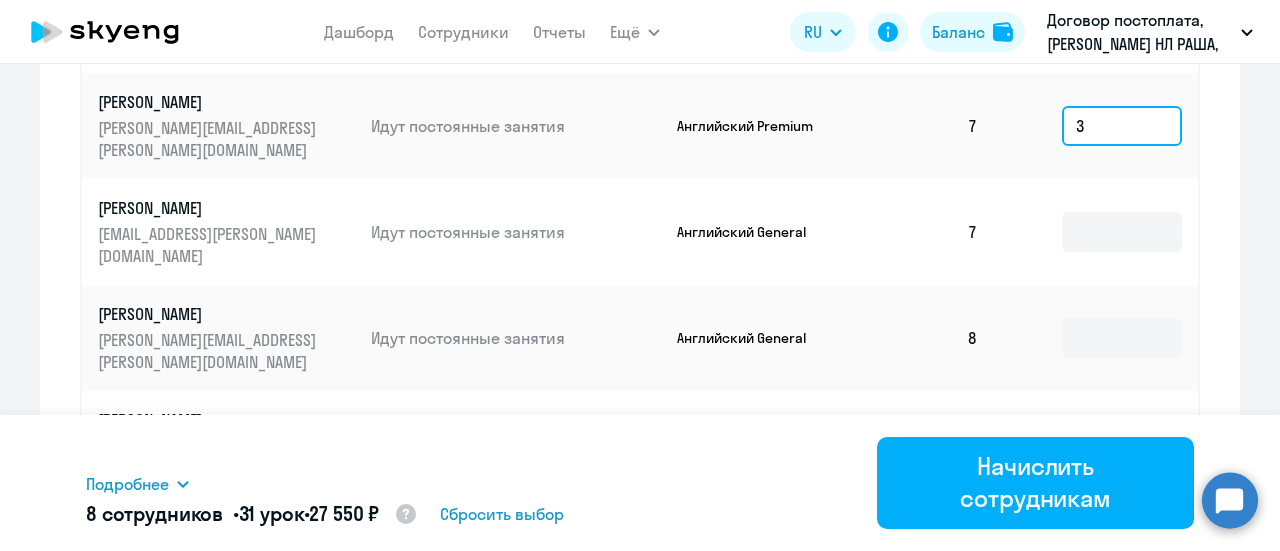 scroll, scrollTop: 1034, scrollLeft: 0, axis: vertical 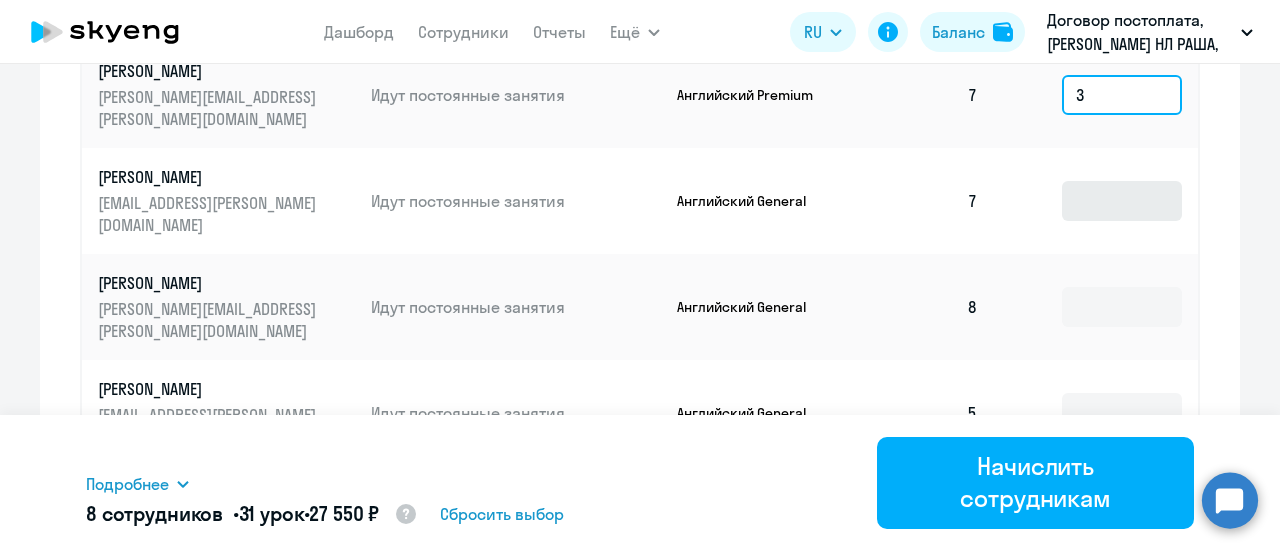type on "3" 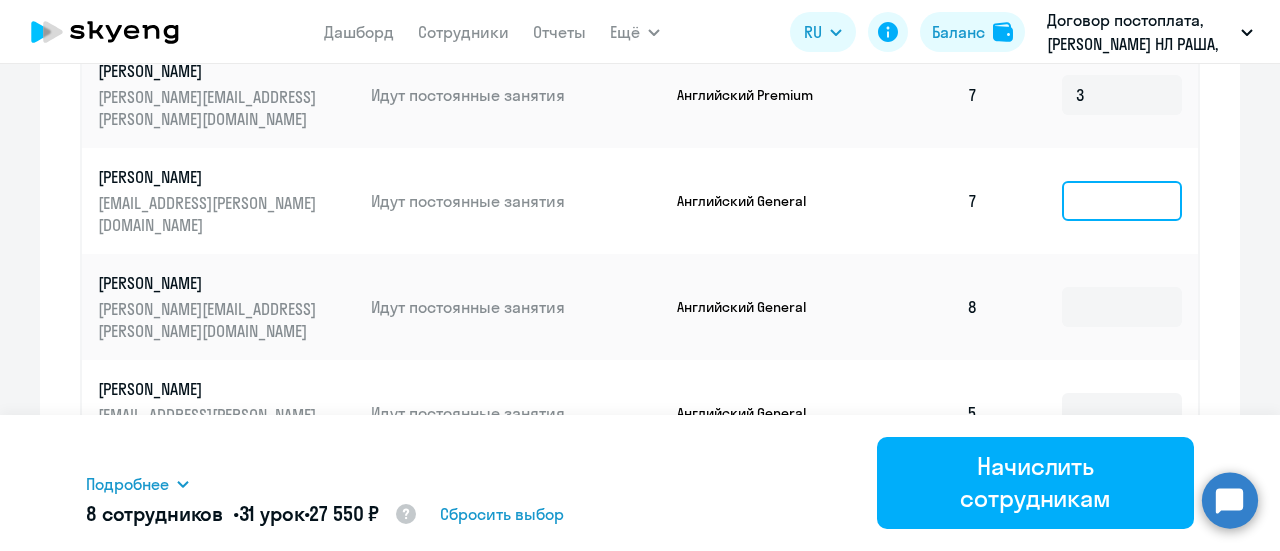 click 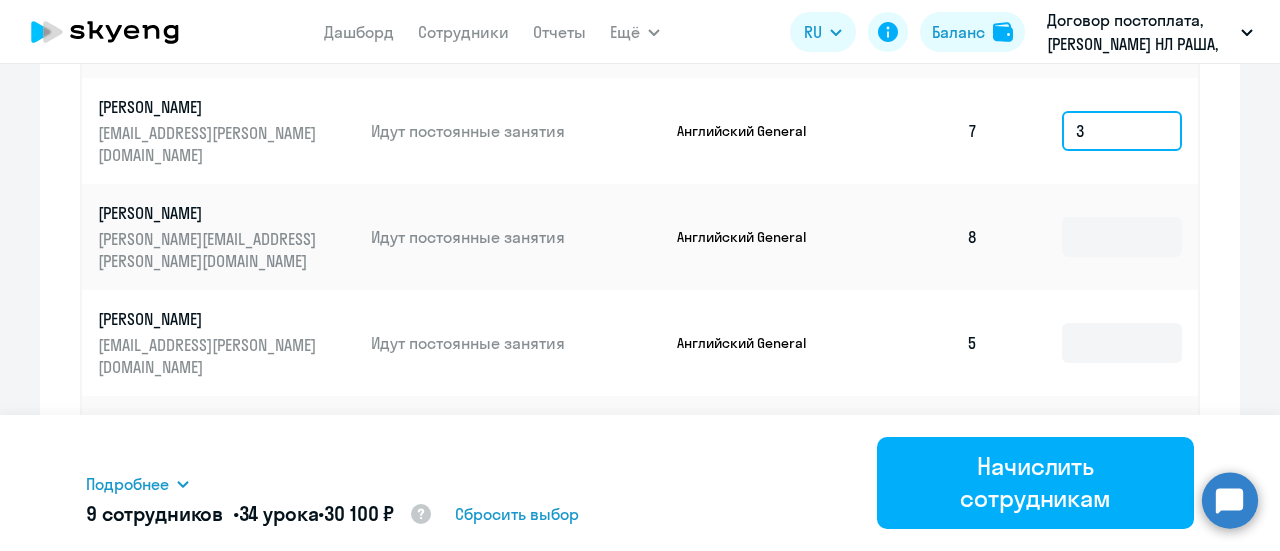 scroll, scrollTop: 1134, scrollLeft: 0, axis: vertical 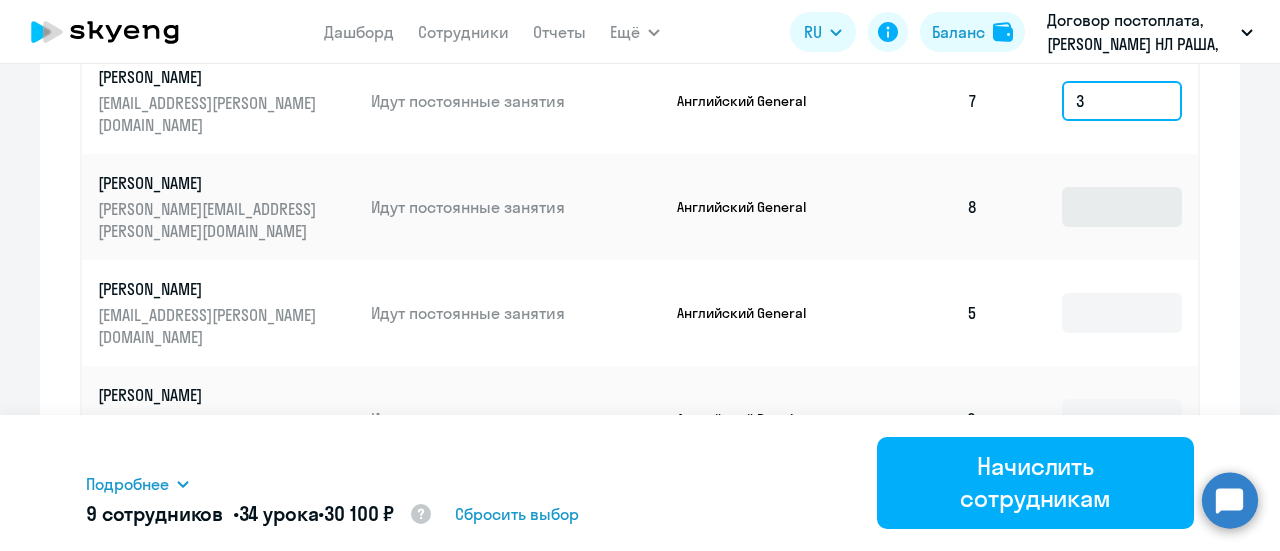 type on "3" 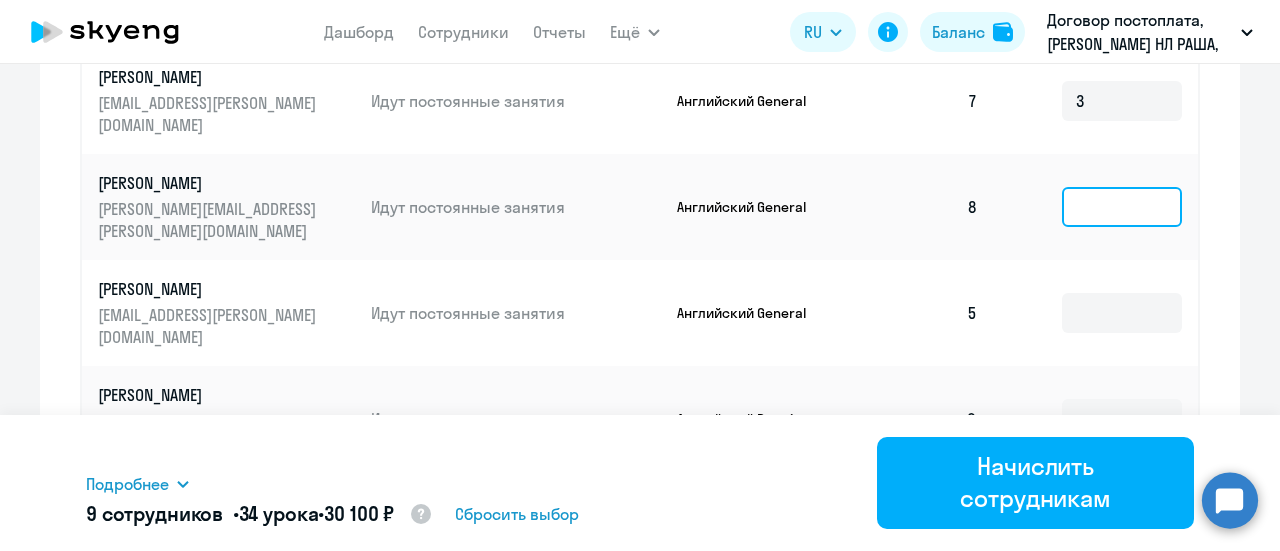 click 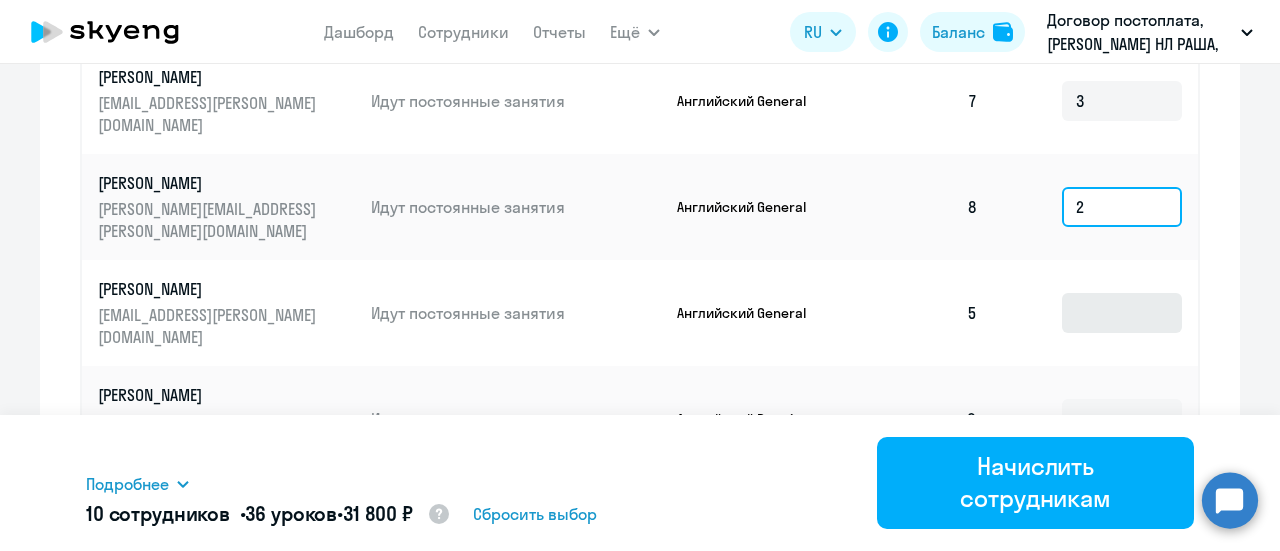 type on "2" 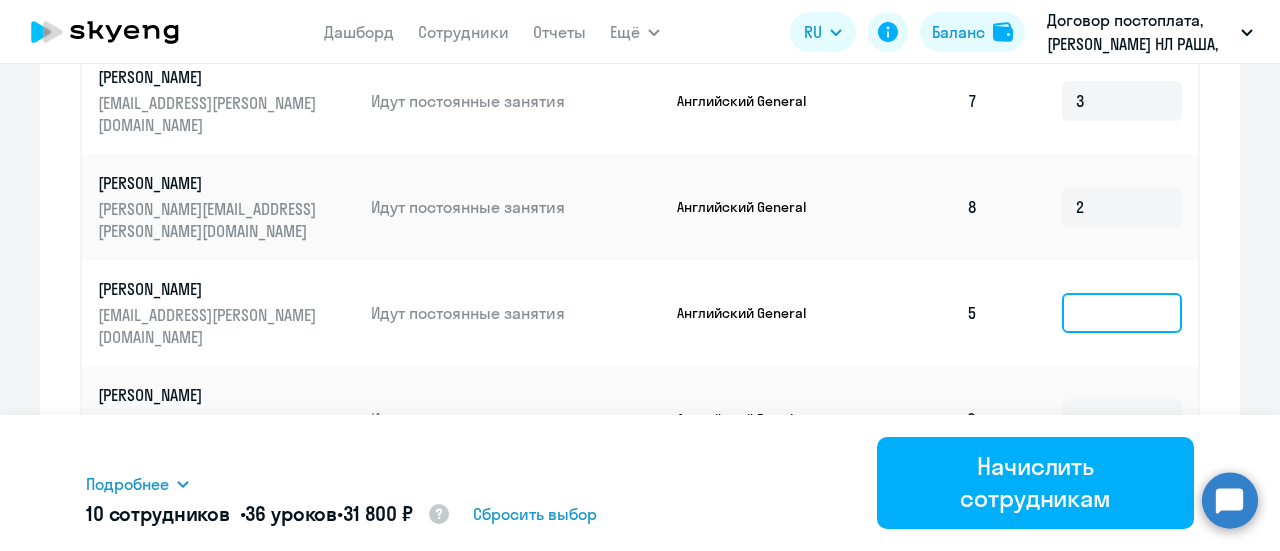 click 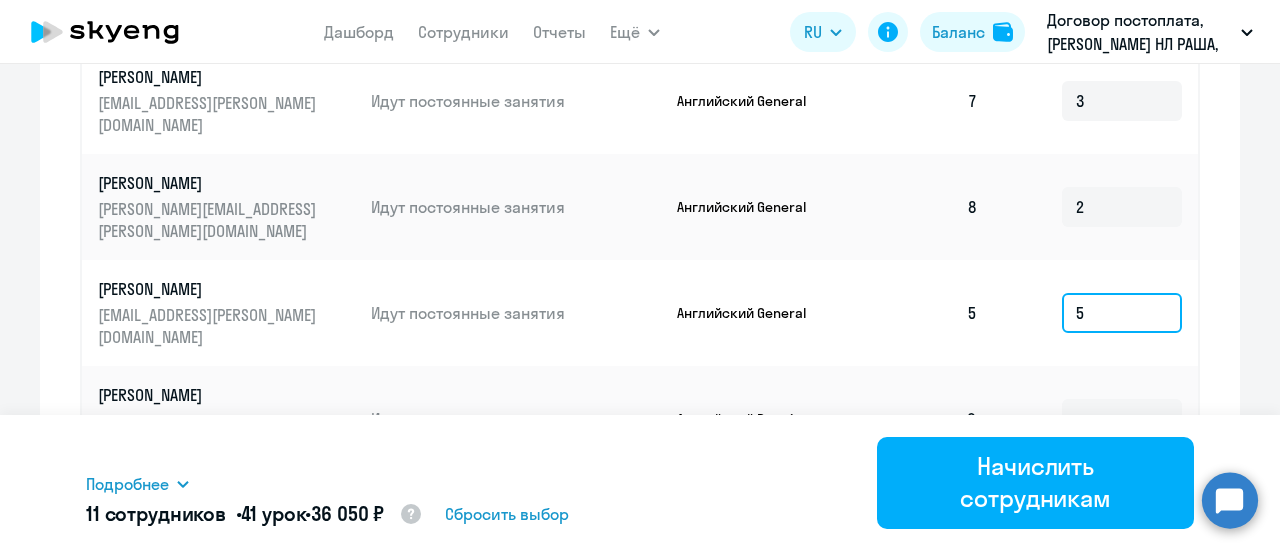 scroll, scrollTop: 1234, scrollLeft: 0, axis: vertical 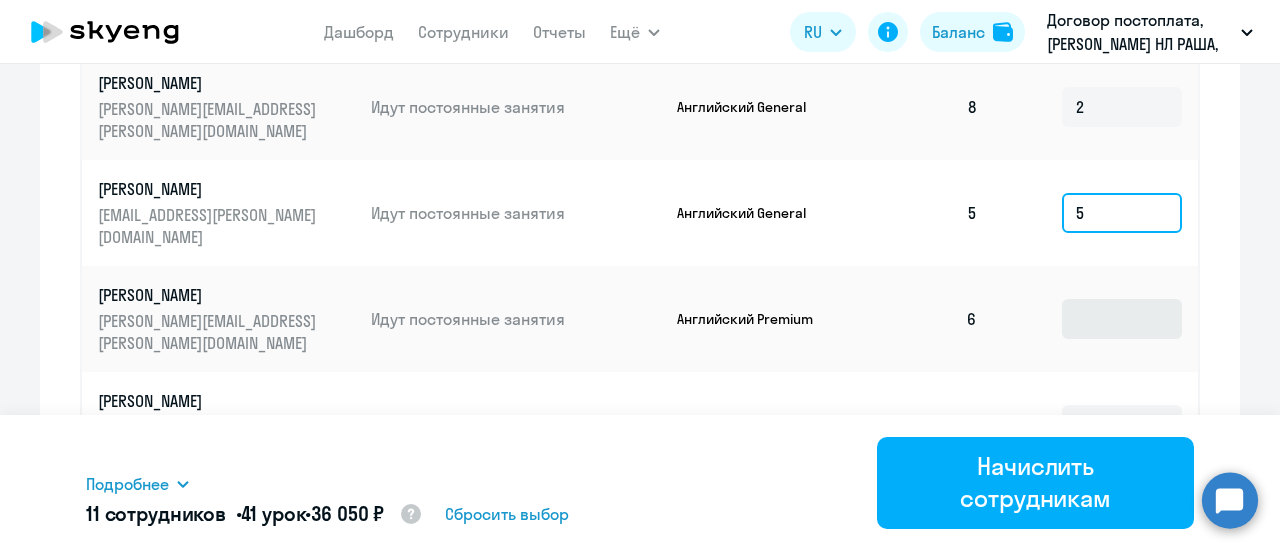 type on "5" 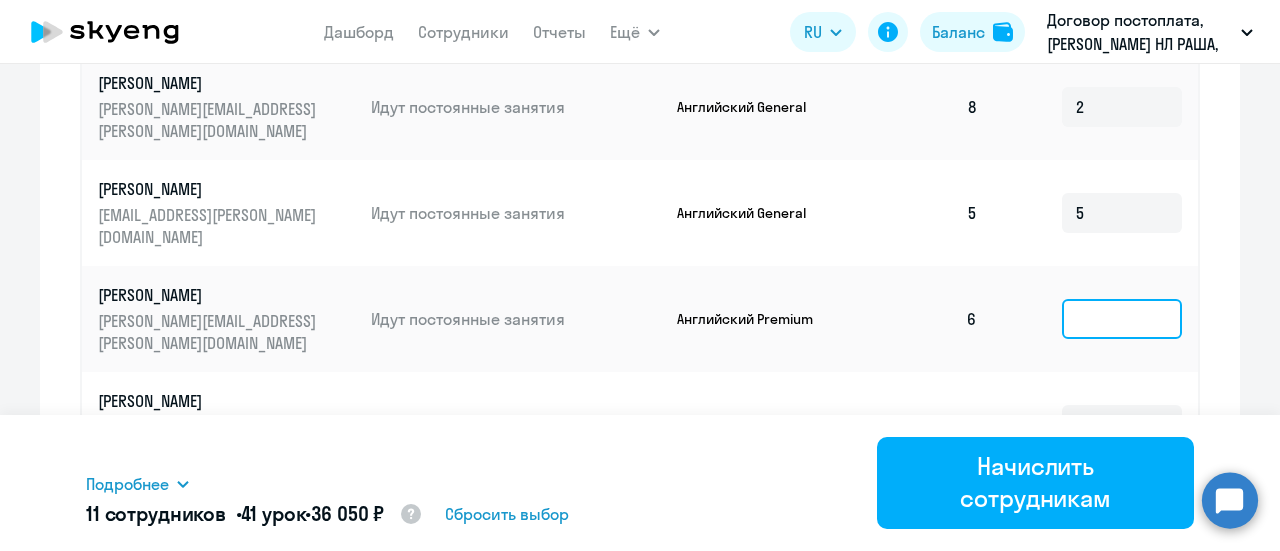 click 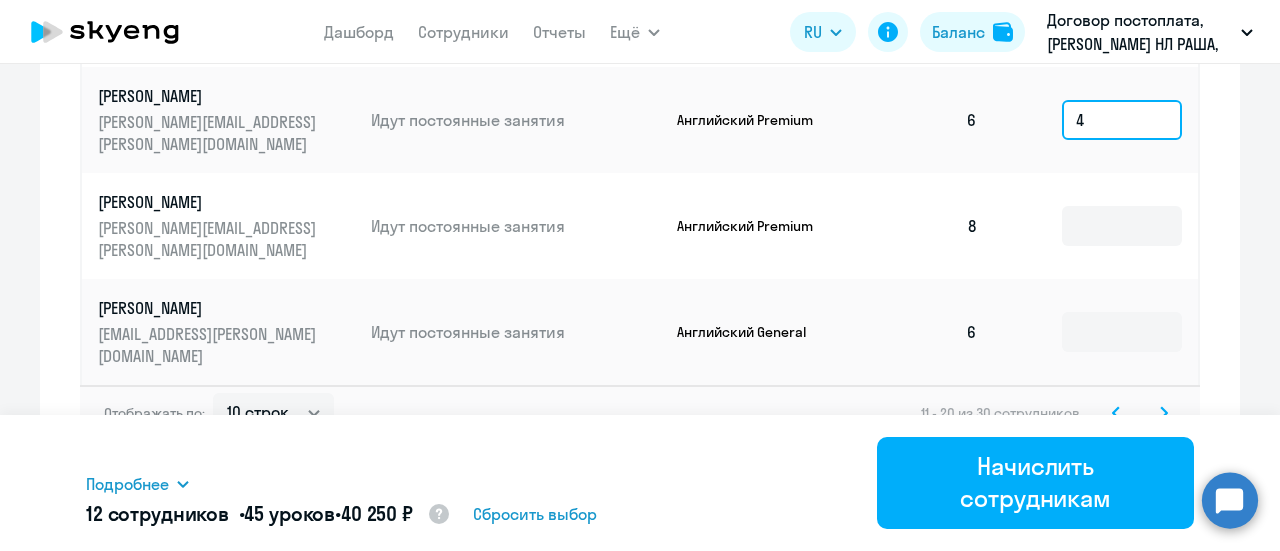 scroll, scrollTop: 1434, scrollLeft: 0, axis: vertical 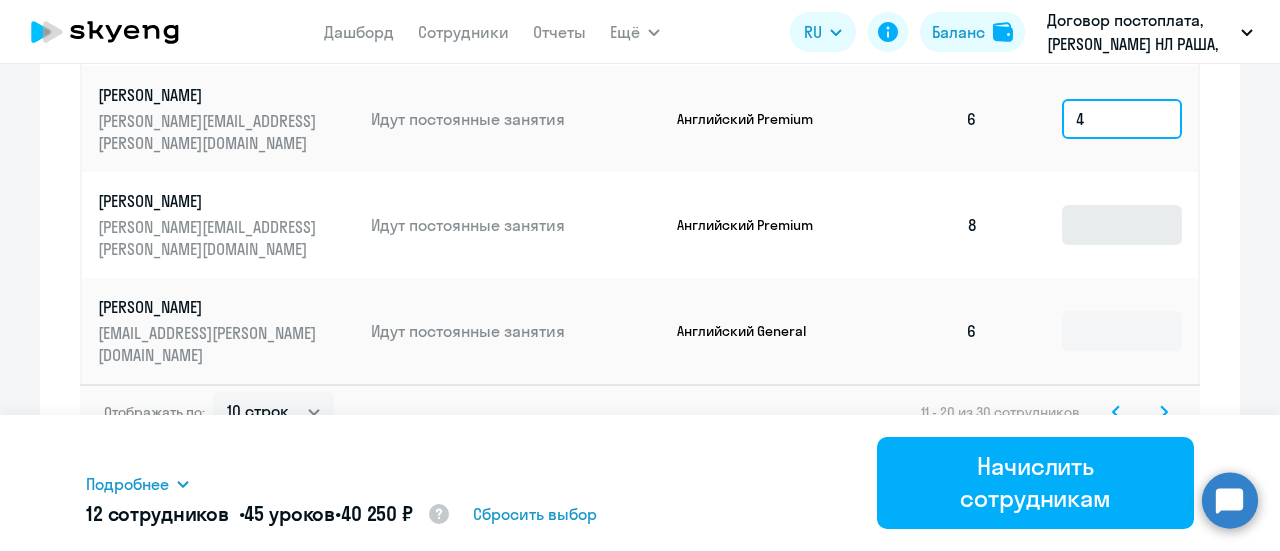 type on "4" 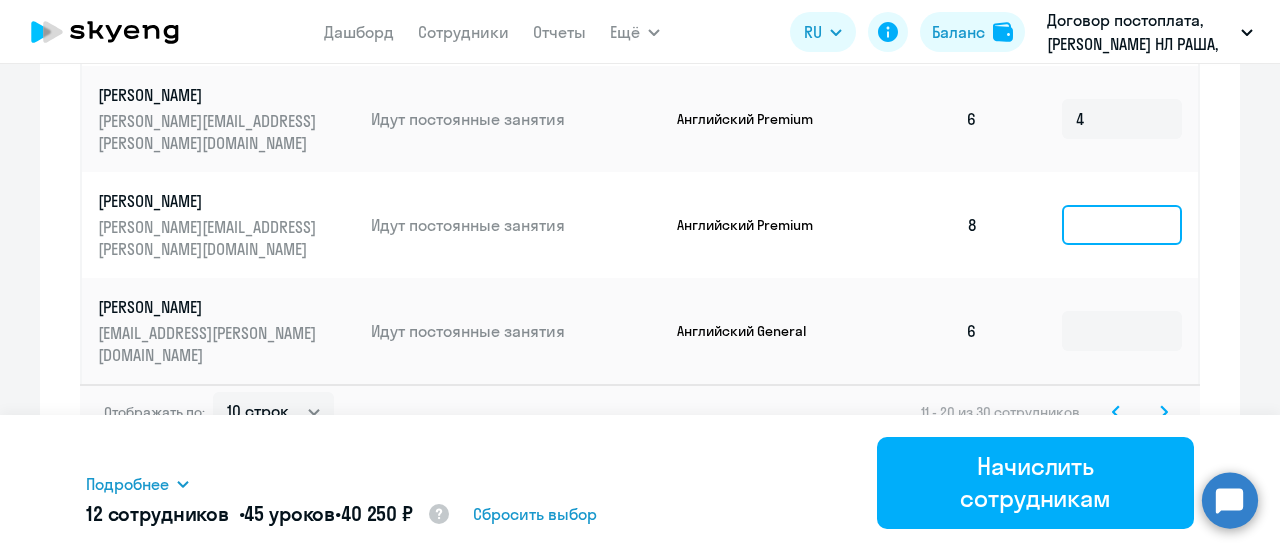click 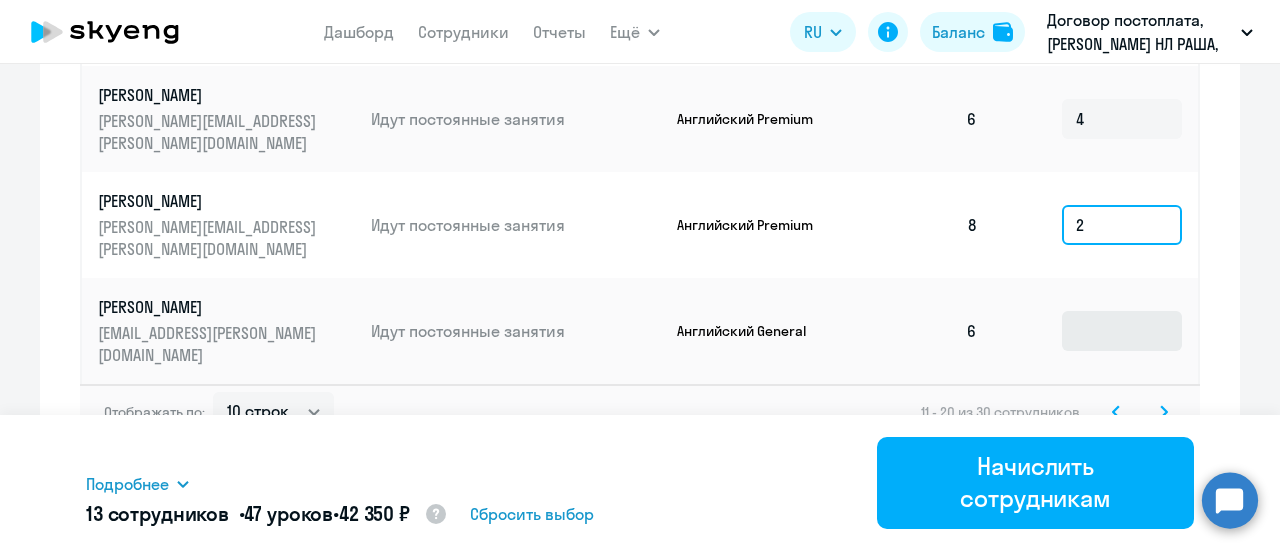 type on "2" 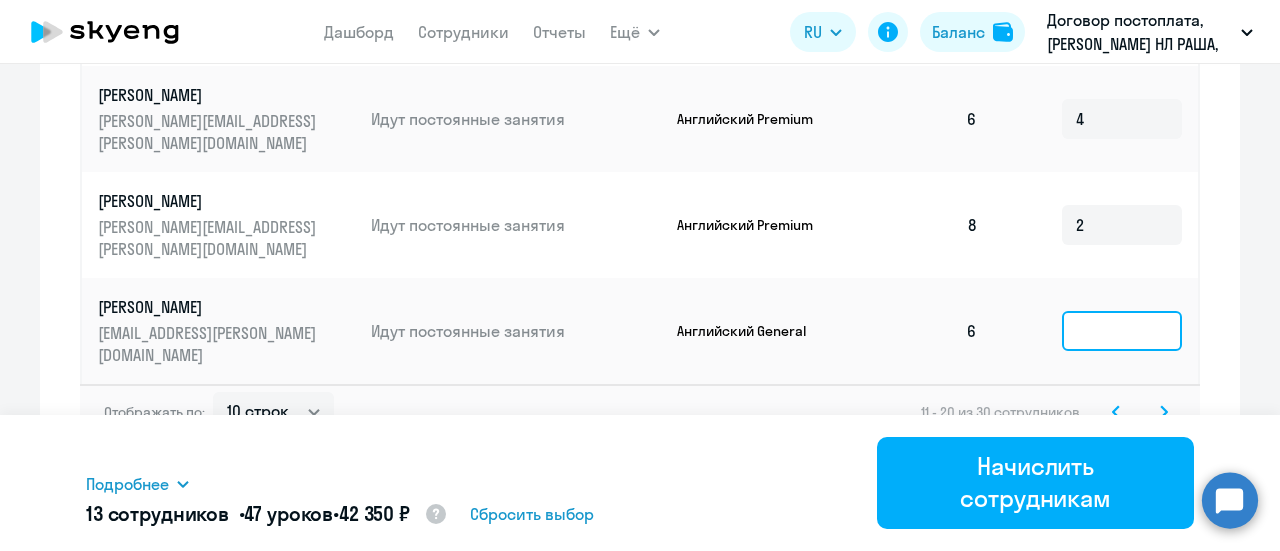 click 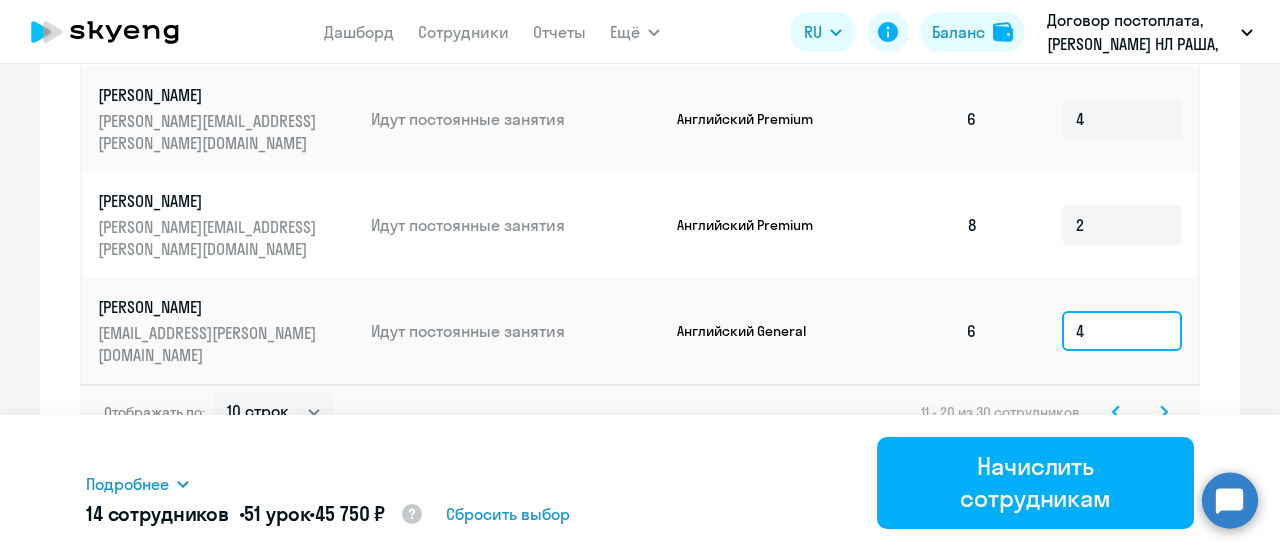 type on "4" 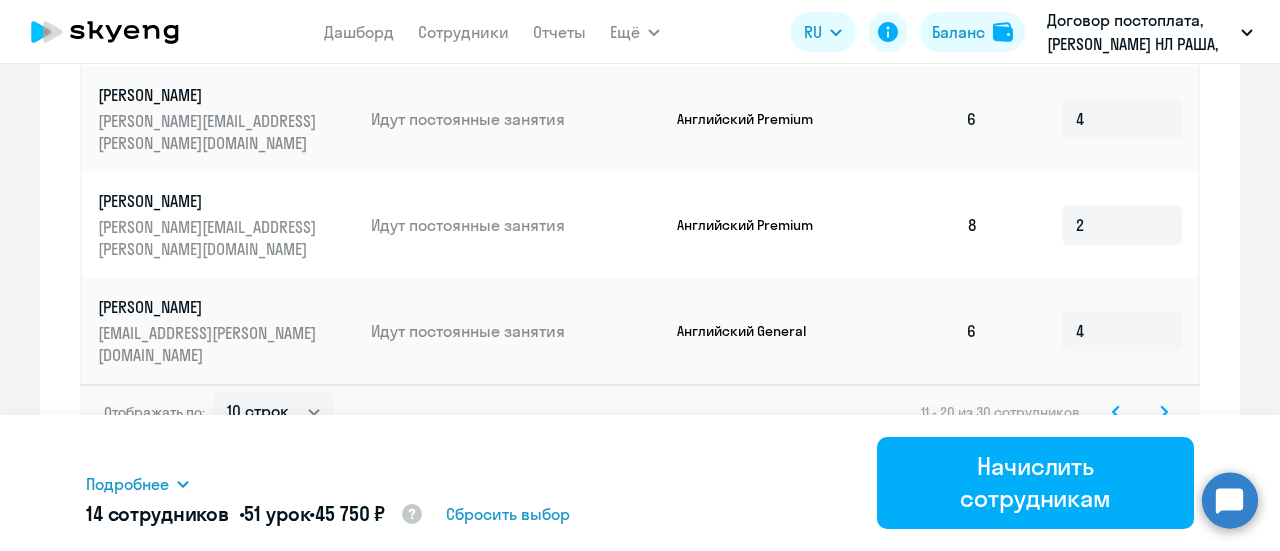 click 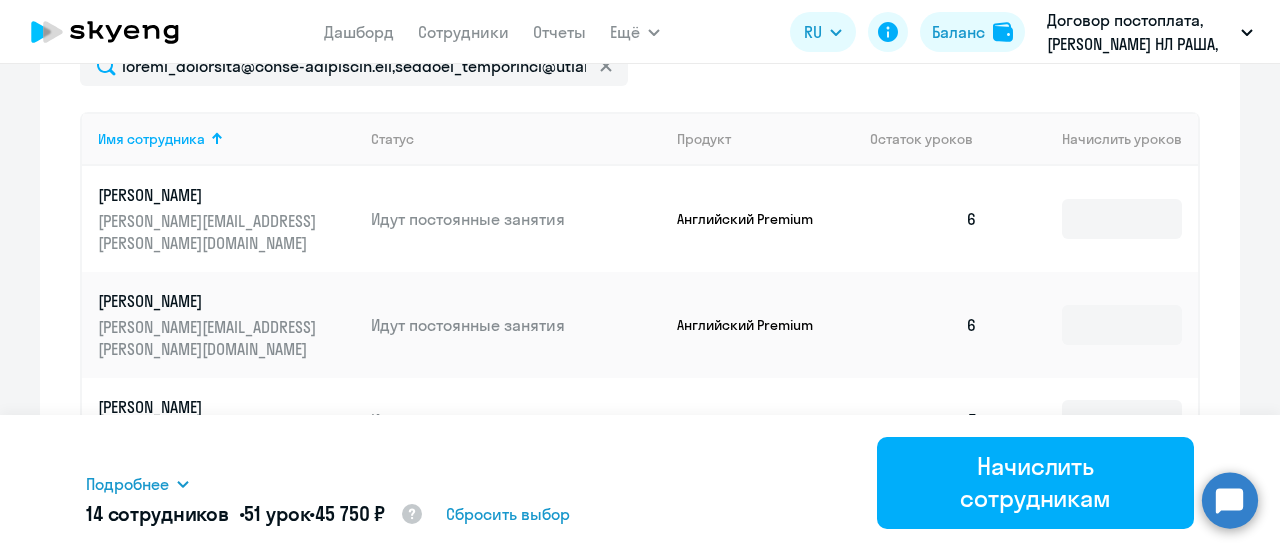 scroll, scrollTop: 734, scrollLeft: 0, axis: vertical 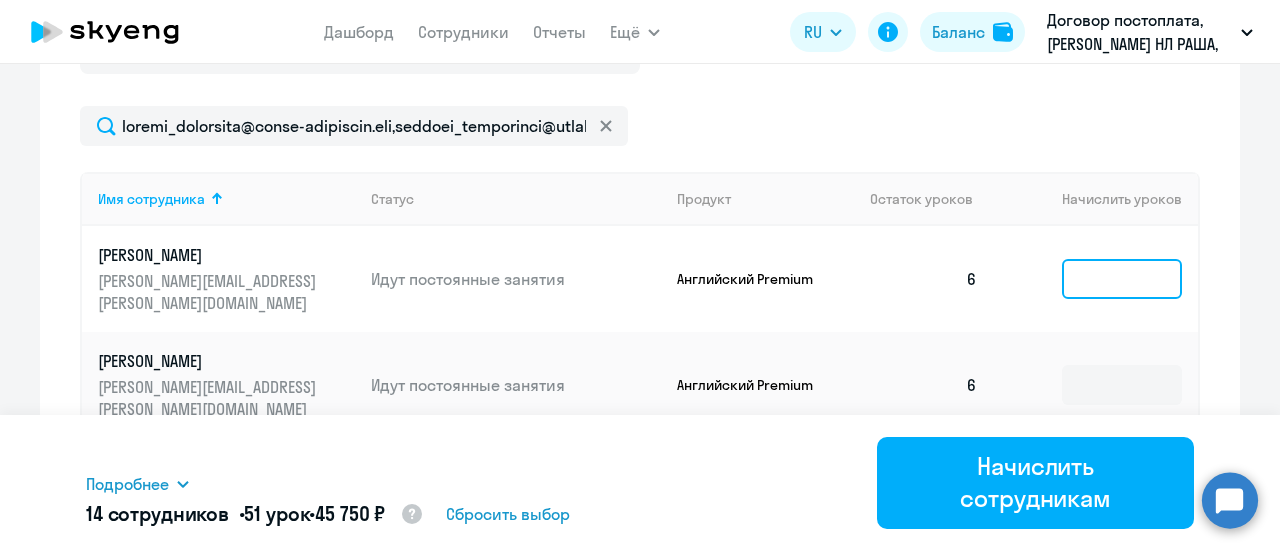 click 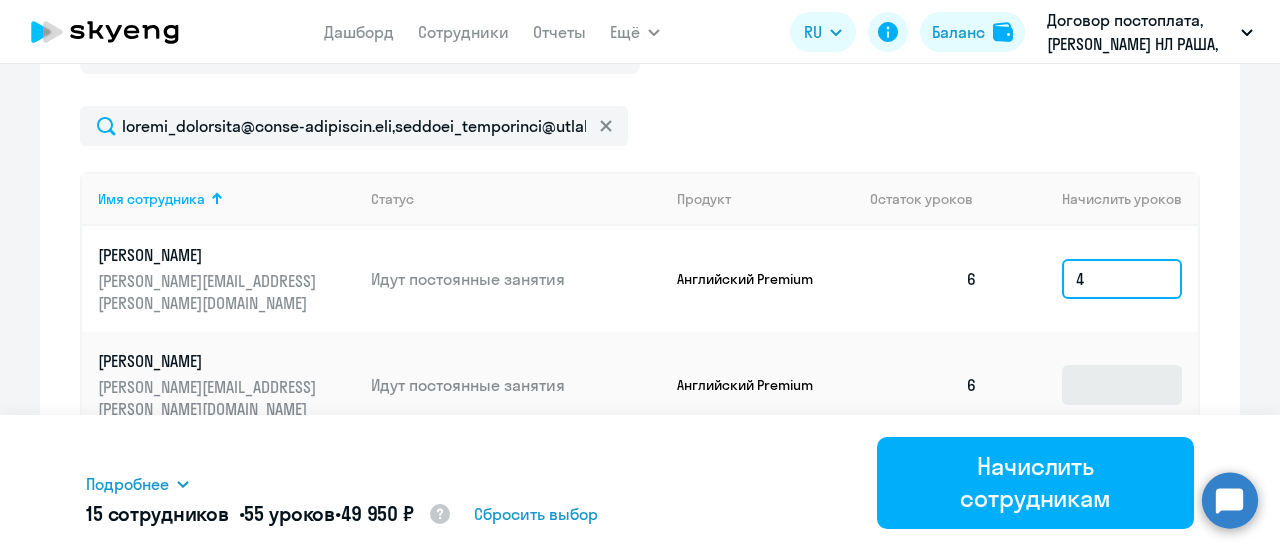 type on "4" 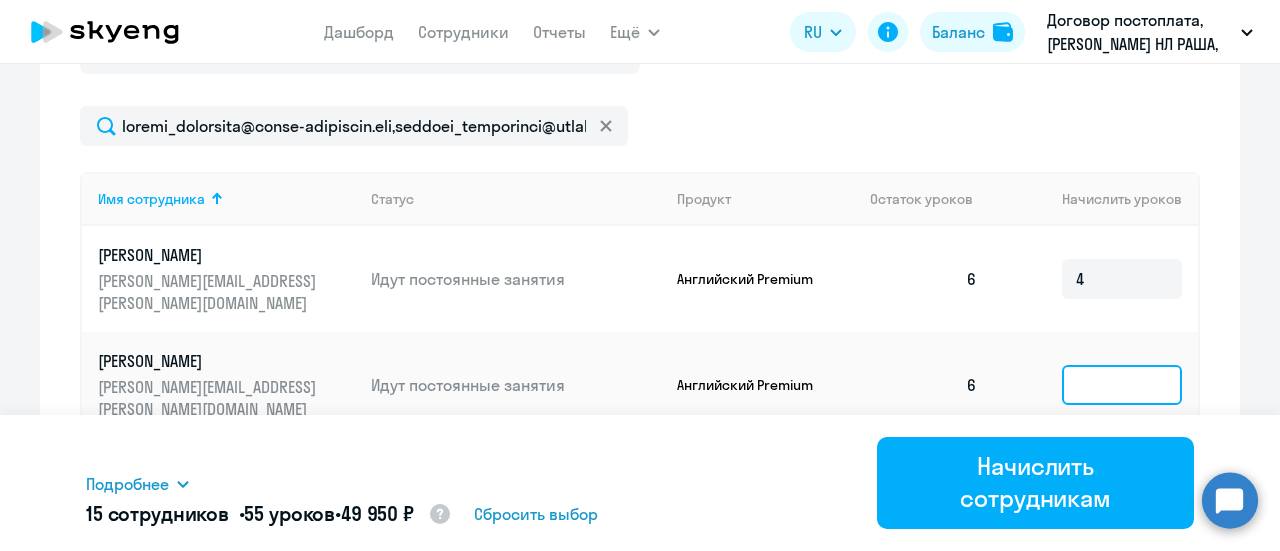 click 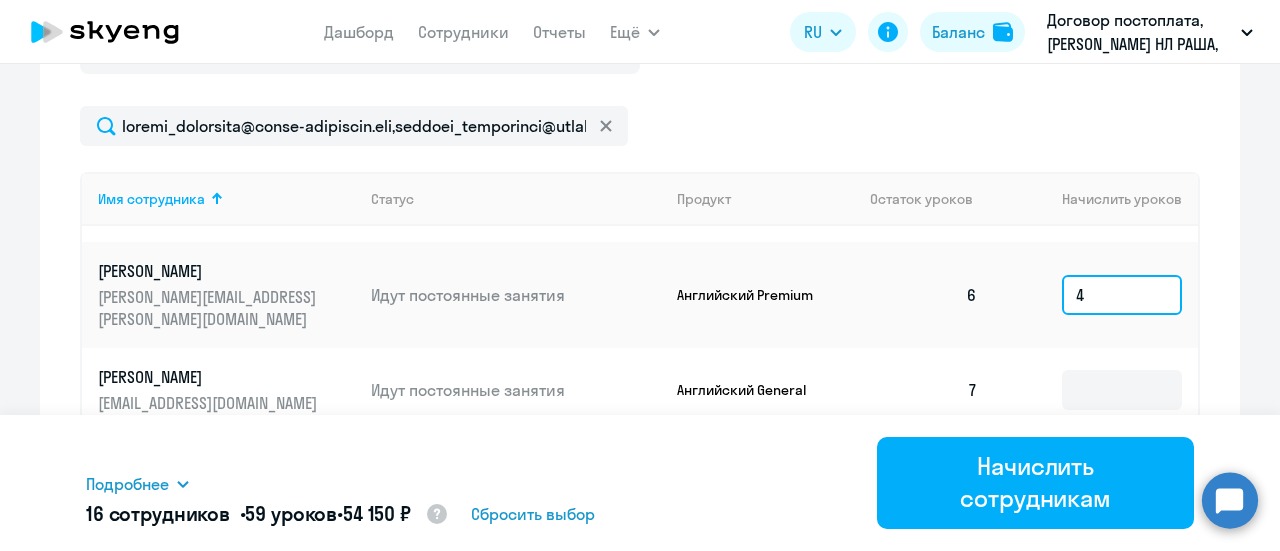 scroll, scrollTop: 180, scrollLeft: 0, axis: vertical 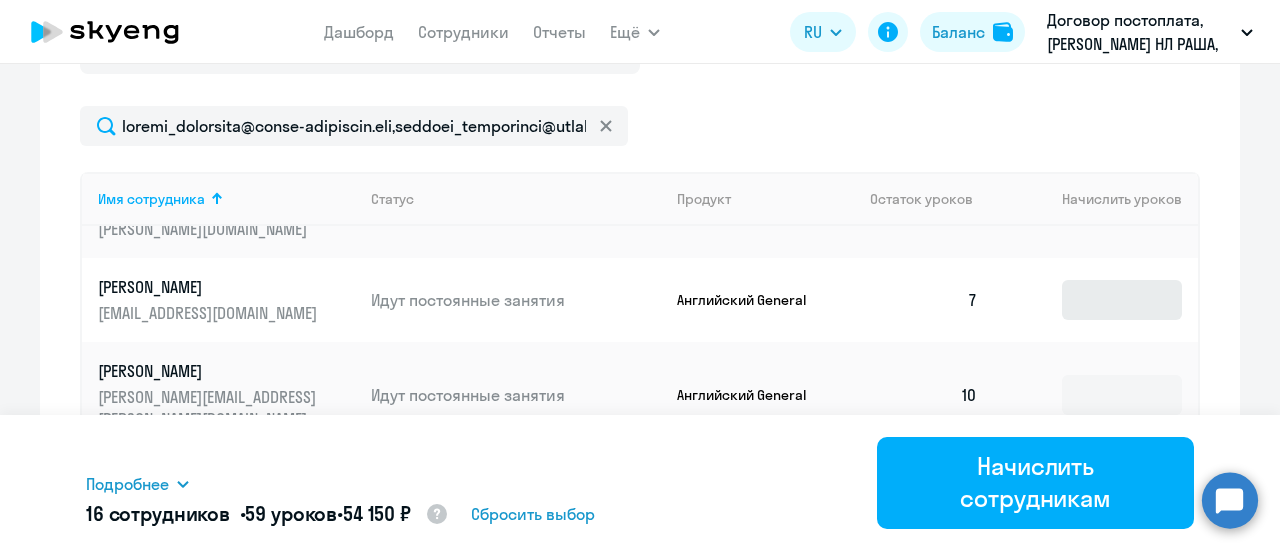type on "4" 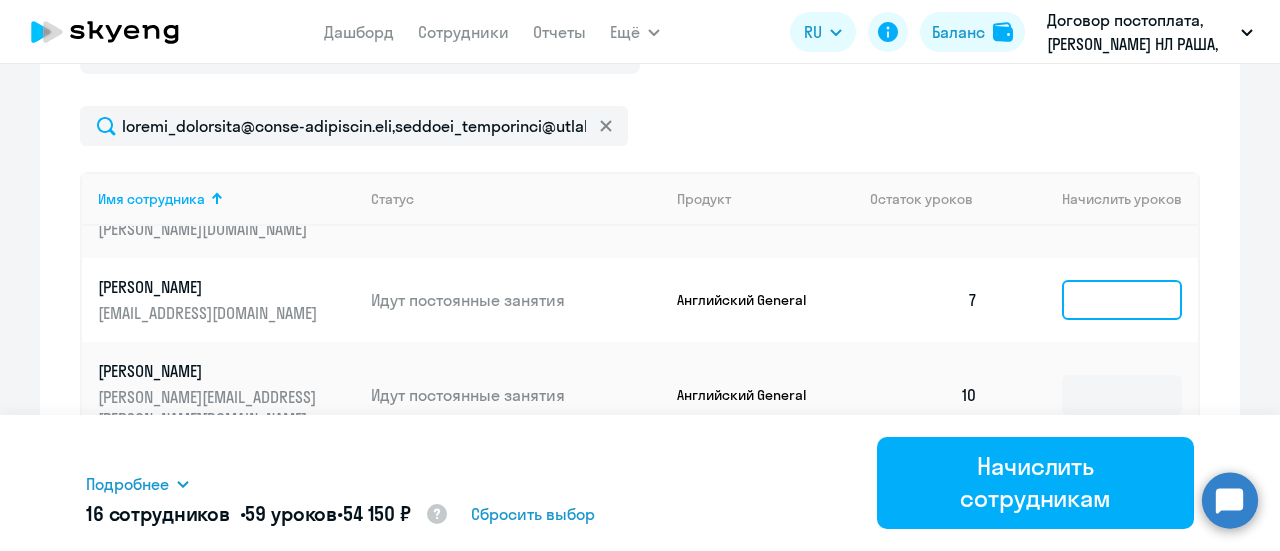 click 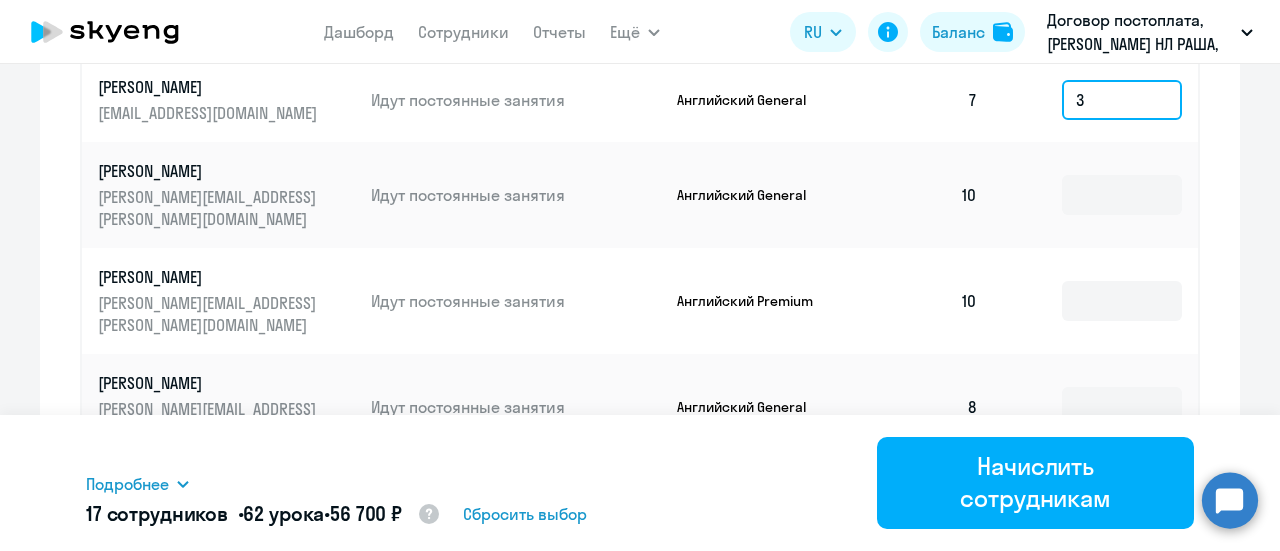 scroll, scrollTop: 1034, scrollLeft: 0, axis: vertical 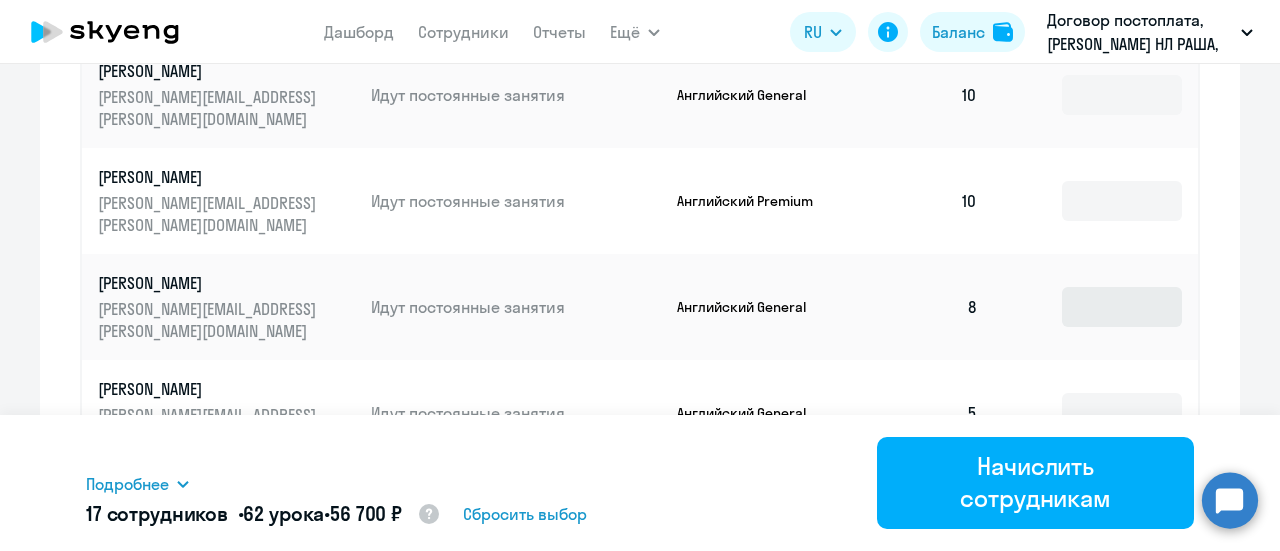 type on "3" 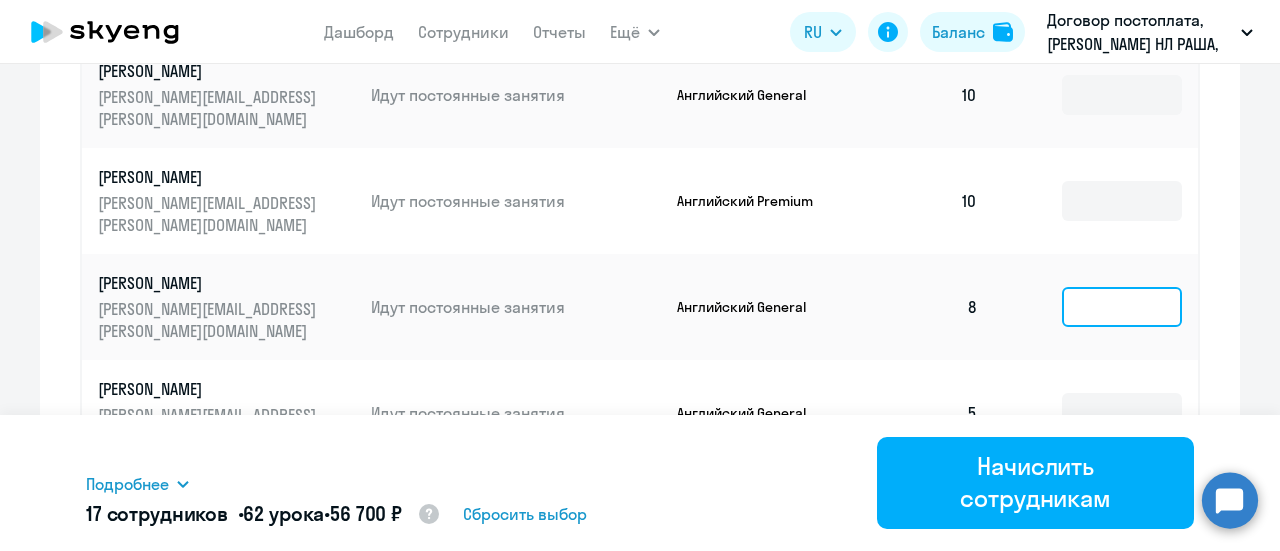 click 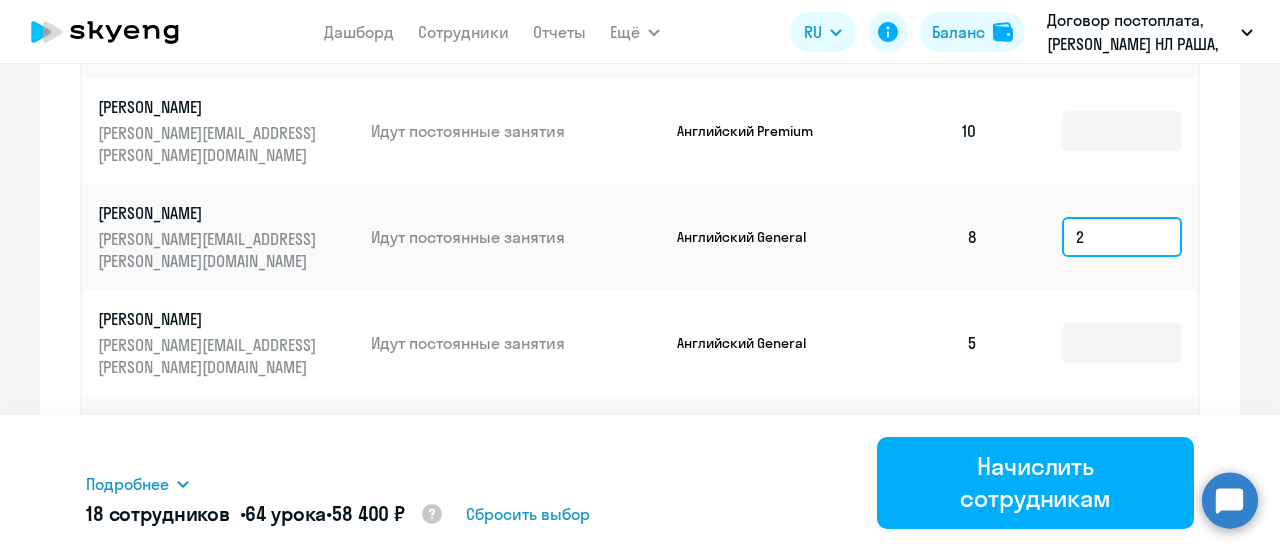 scroll, scrollTop: 1134, scrollLeft: 0, axis: vertical 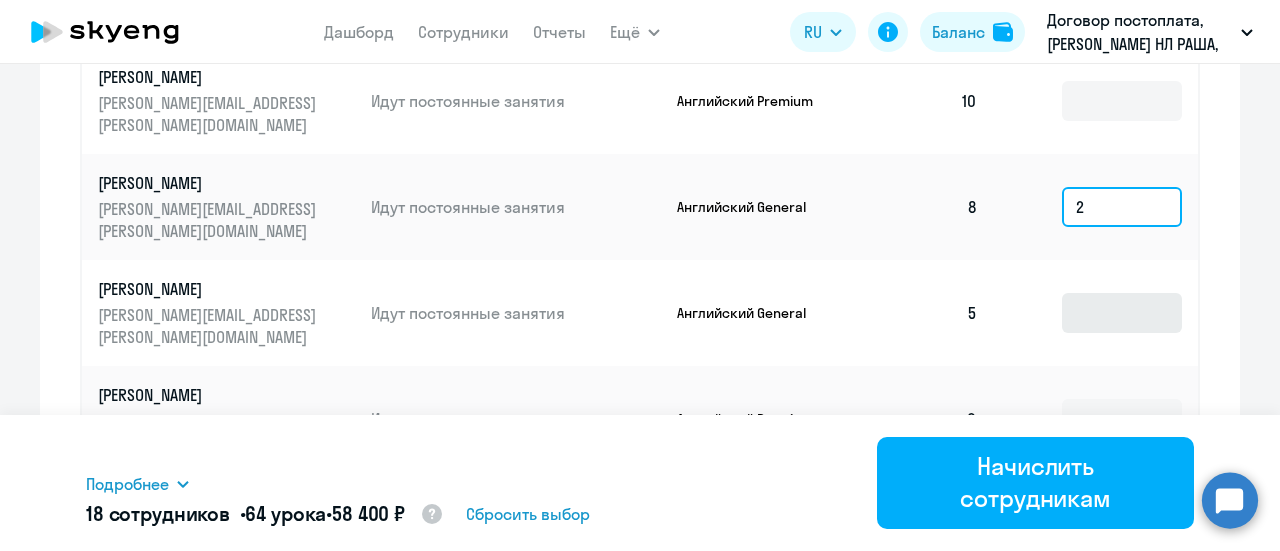 type on "2" 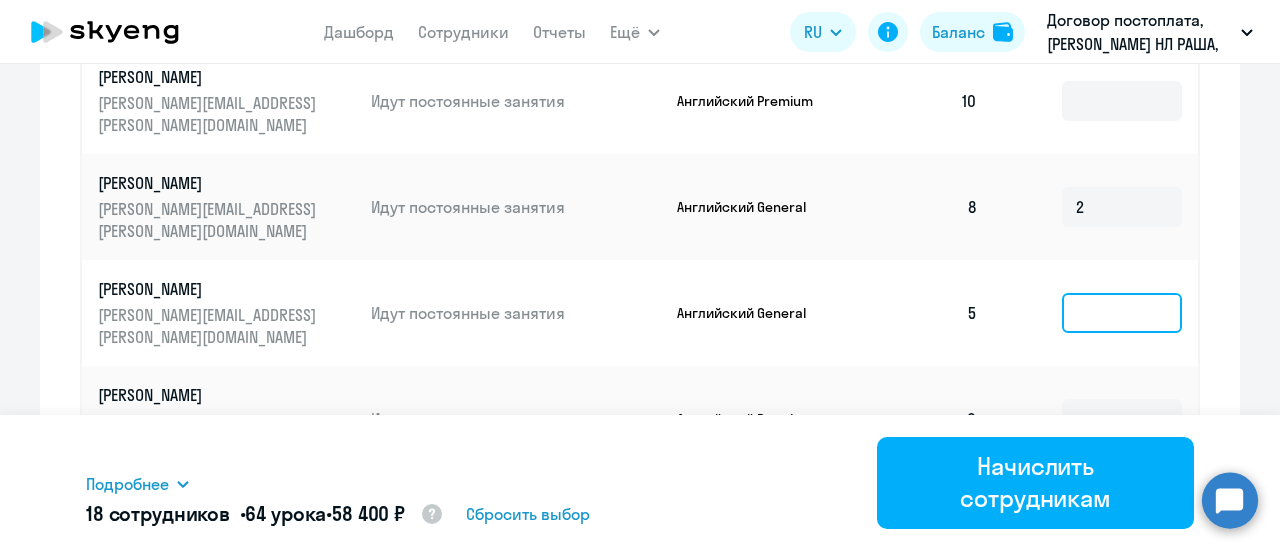click 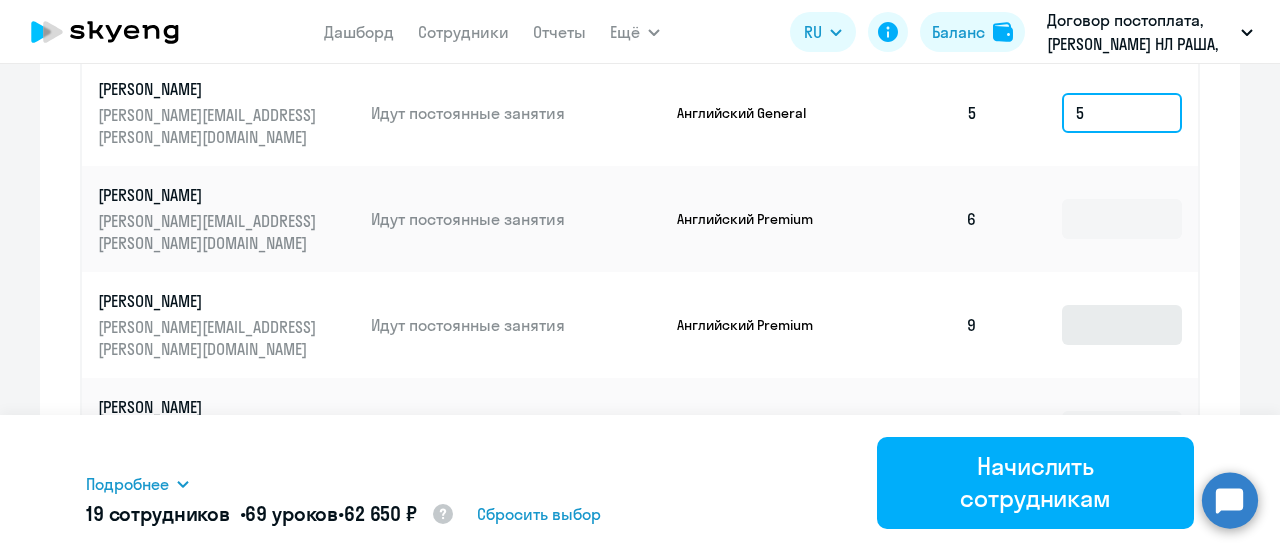 scroll, scrollTop: 1334, scrollLeft: 0, axis: vertical 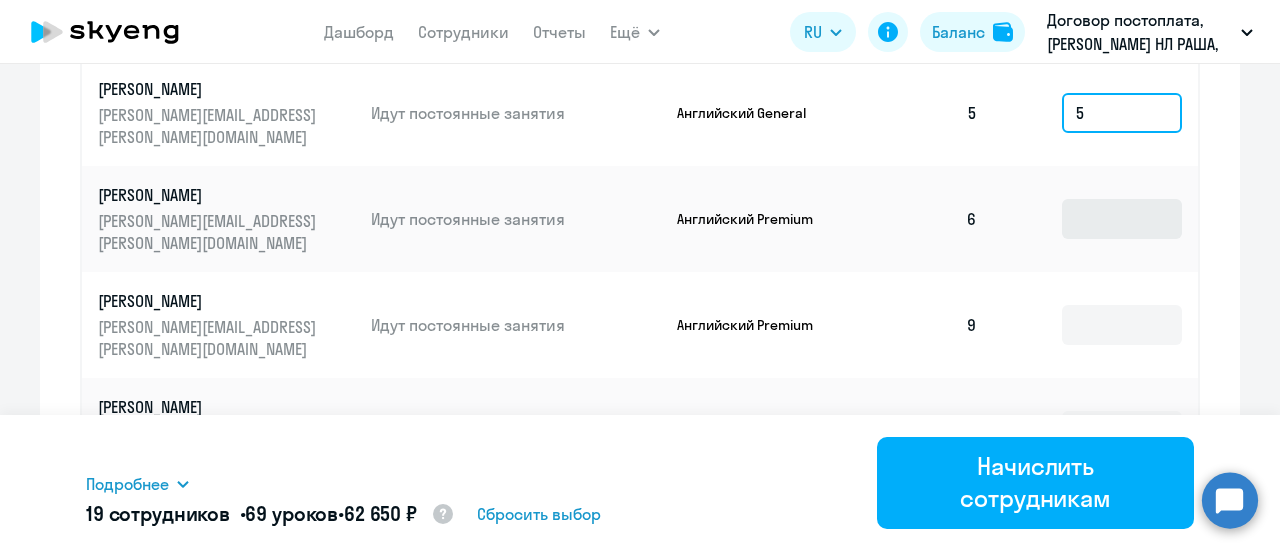 type on "5" 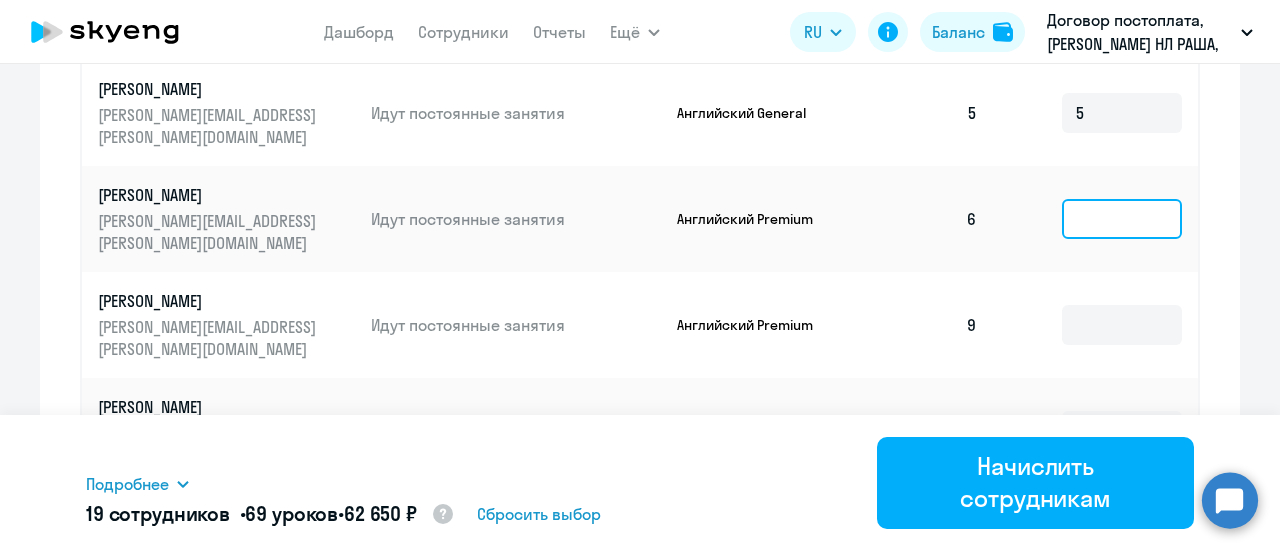 click 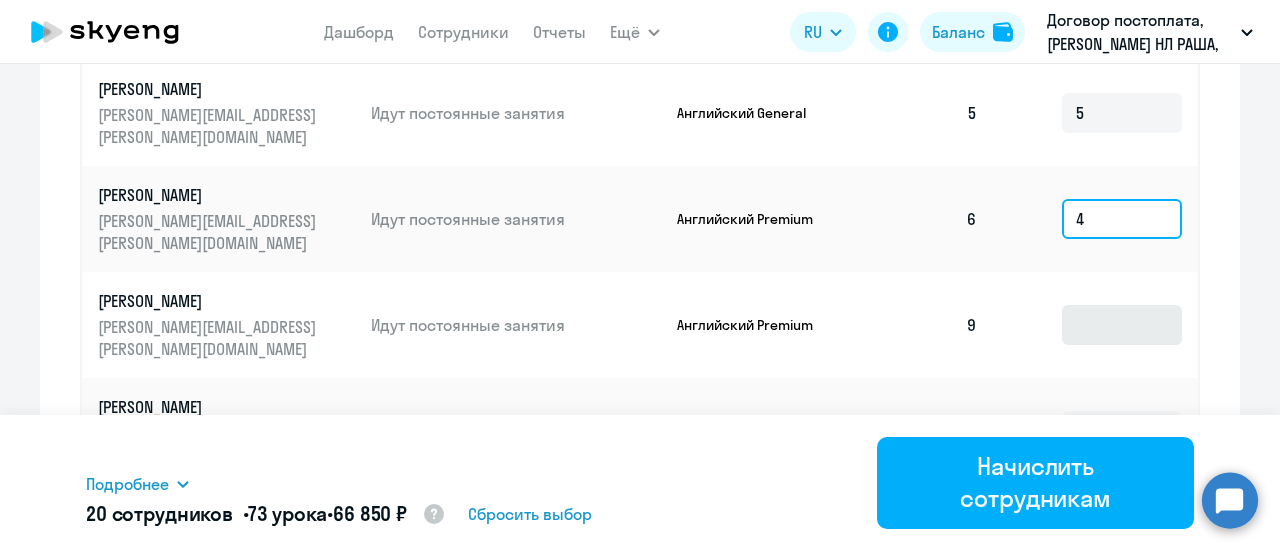 type on "4" 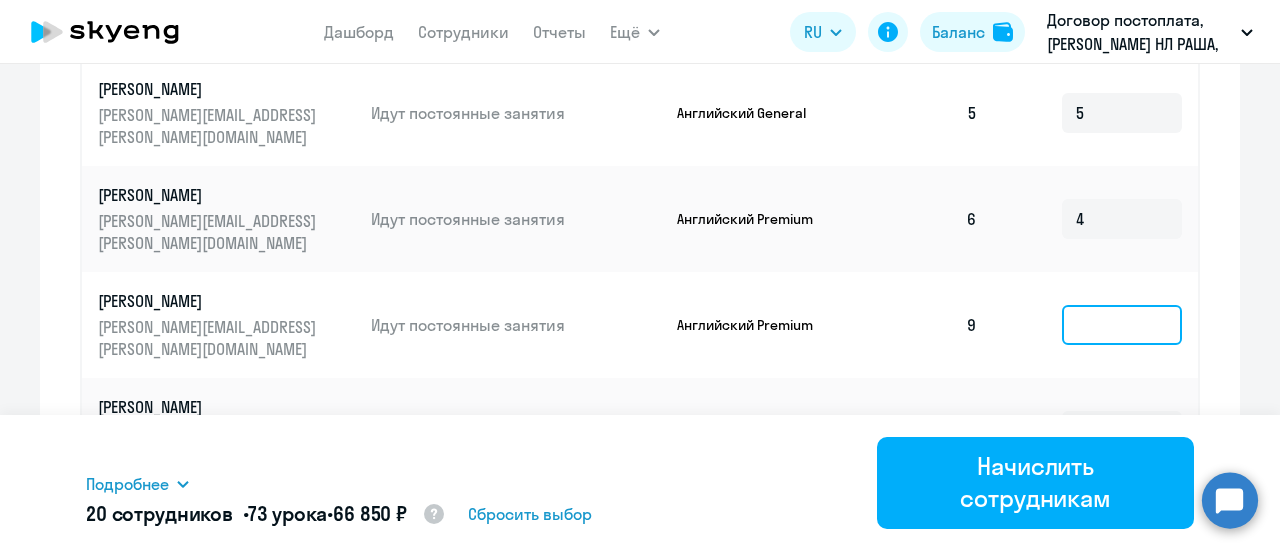 click 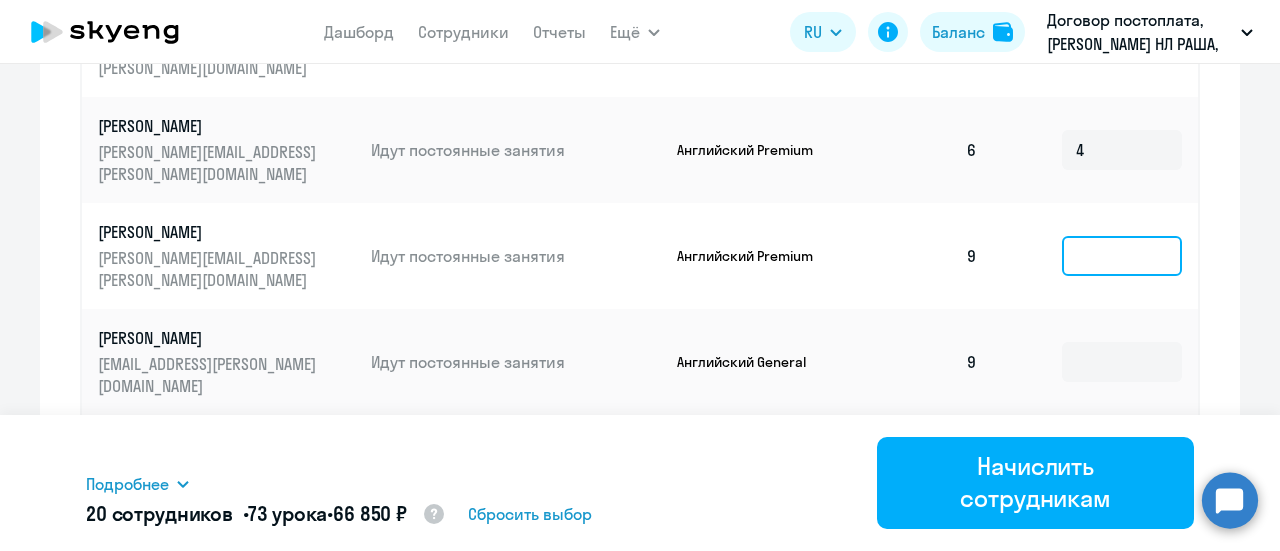 scroll, scrollTop: 1434, scrollLeft: 0, axis: vertical 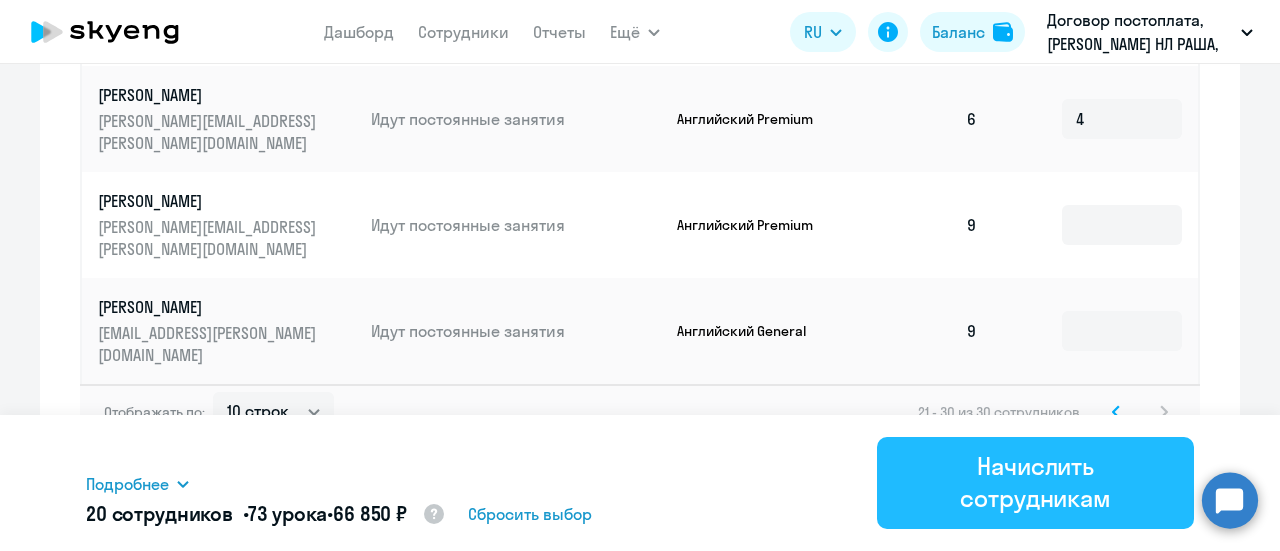 click on "Начислить сотрудникам" at bounding box center [1035, 482] 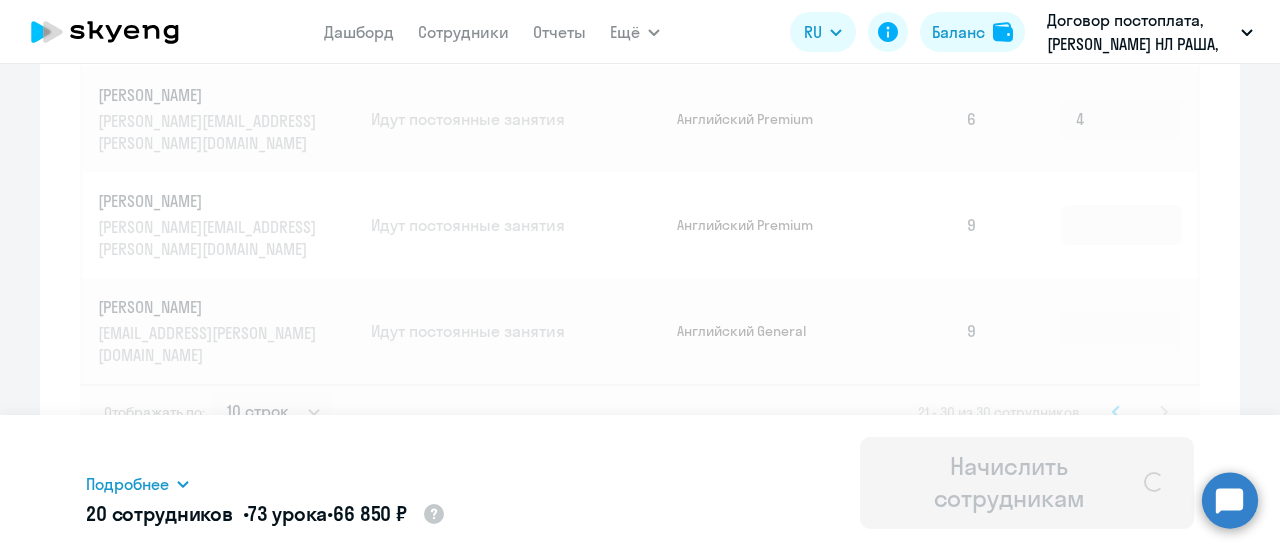 type 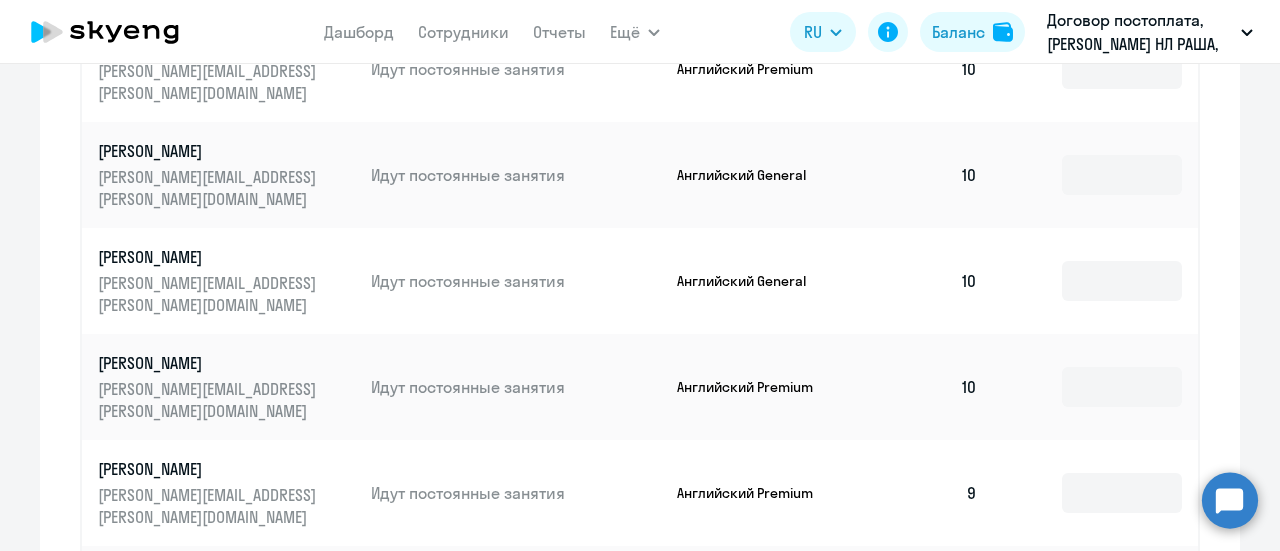 scroll, scrollTop: 934, scrollLeft: 0, axis: vertical 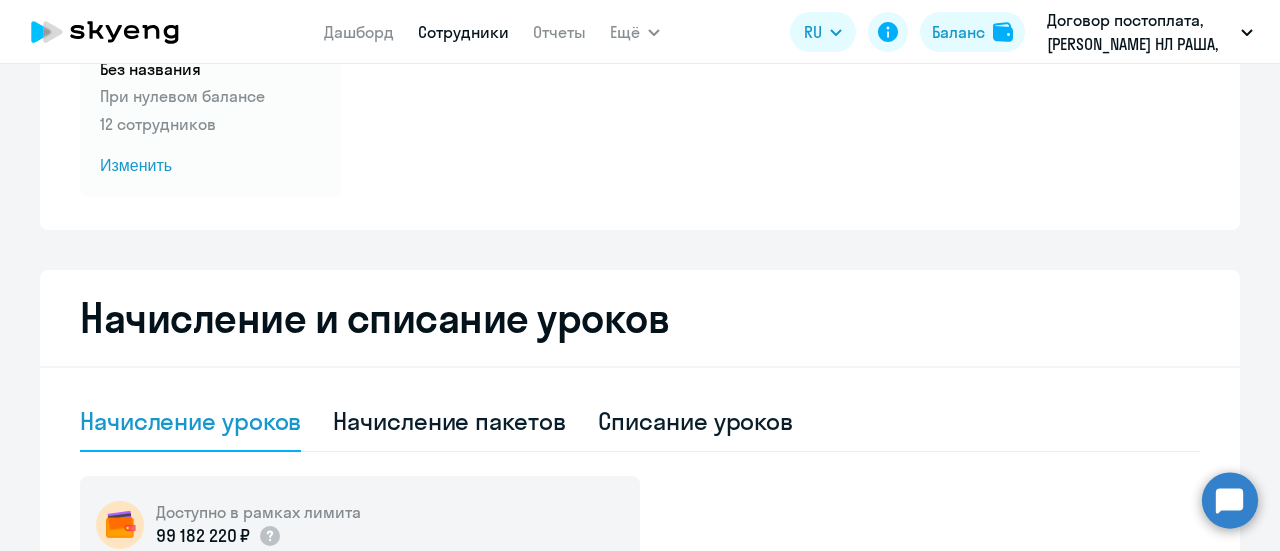 click on "Сотрудники" at bounding box center [463, 32] 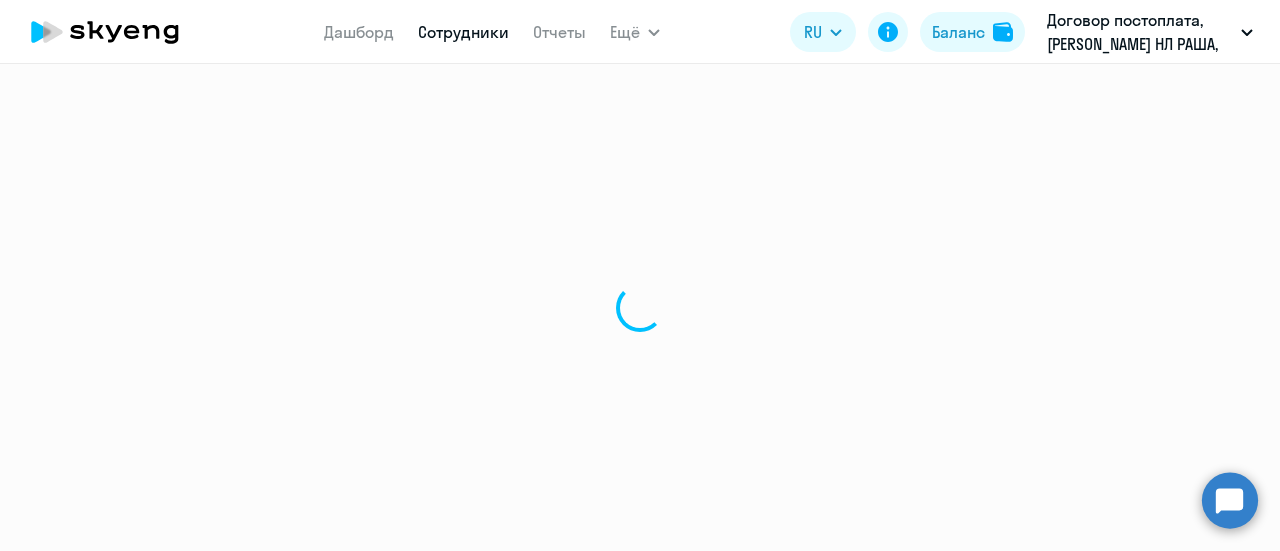 scroll, scrollTop: 0, scrollLeft: 0, axis: both 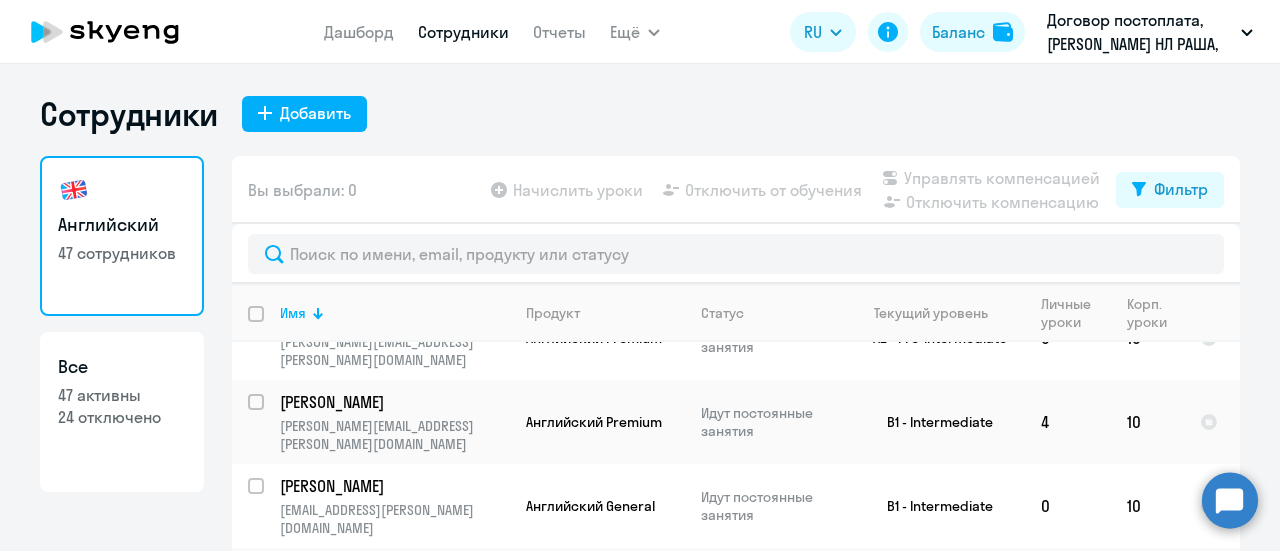 click at bounding box center [268, 326] 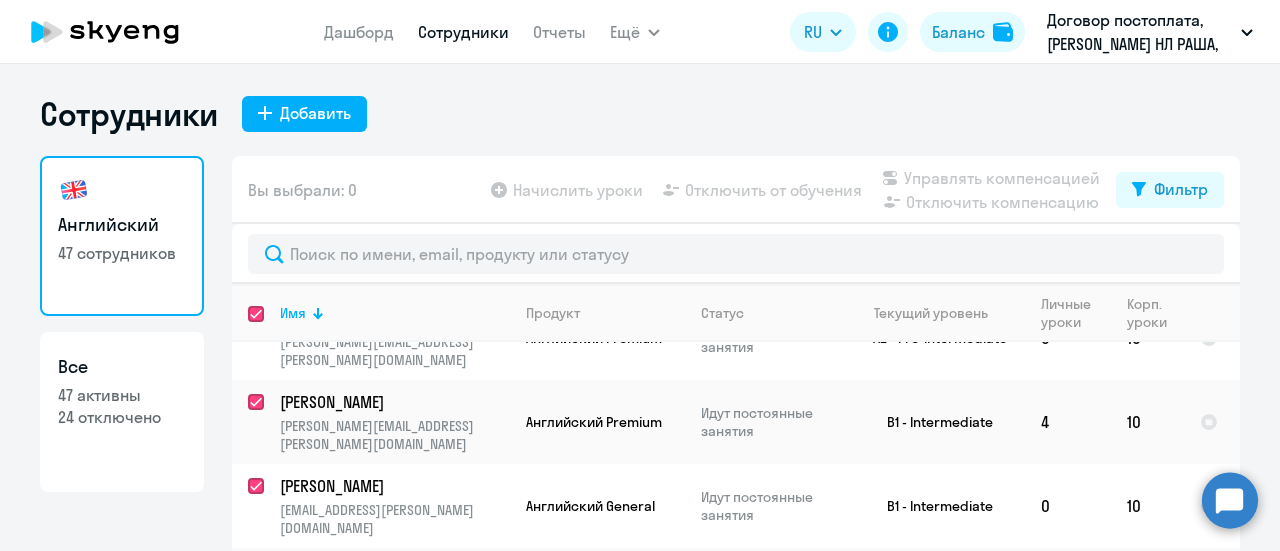 checkbox on "true" 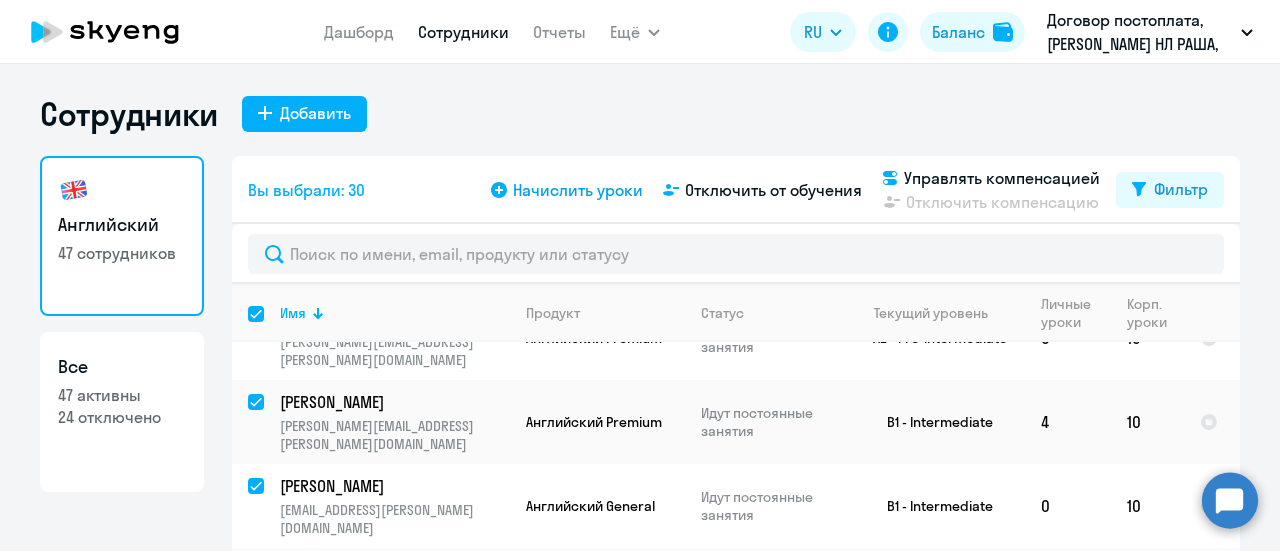 click on "Начислить уроки" 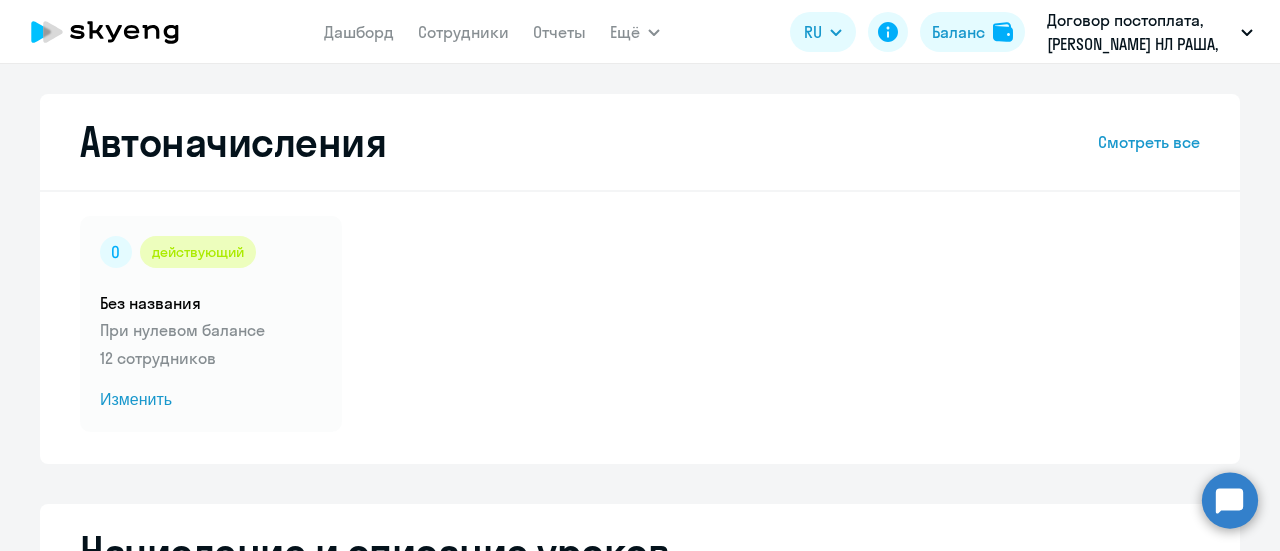 select on "10" 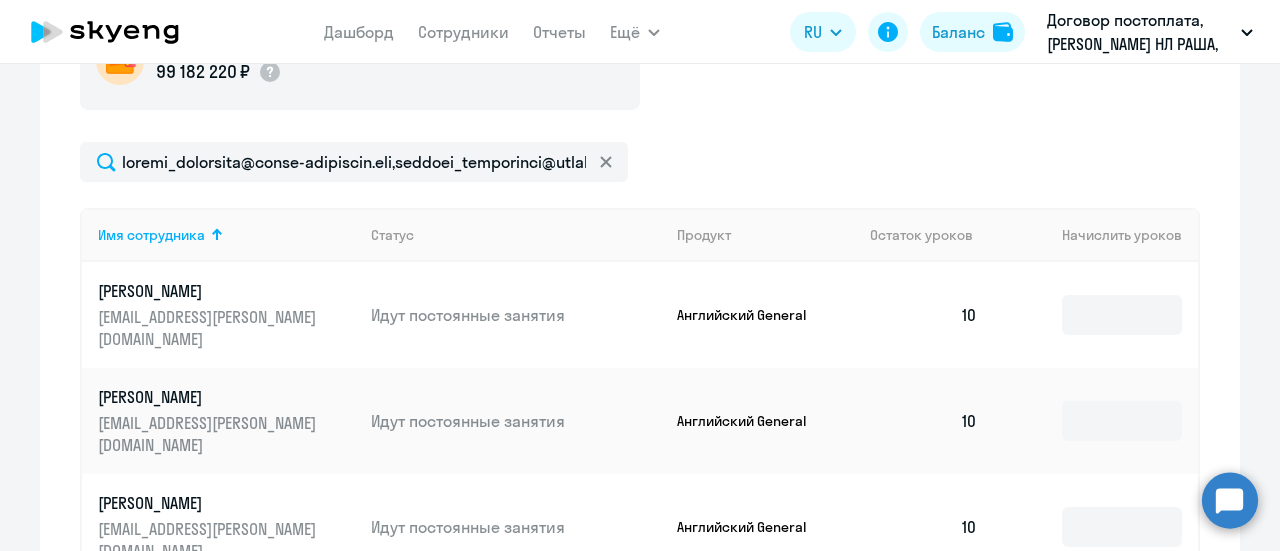 scroll, scrollTop: 700, scrollLeft: 0, axis: vertical 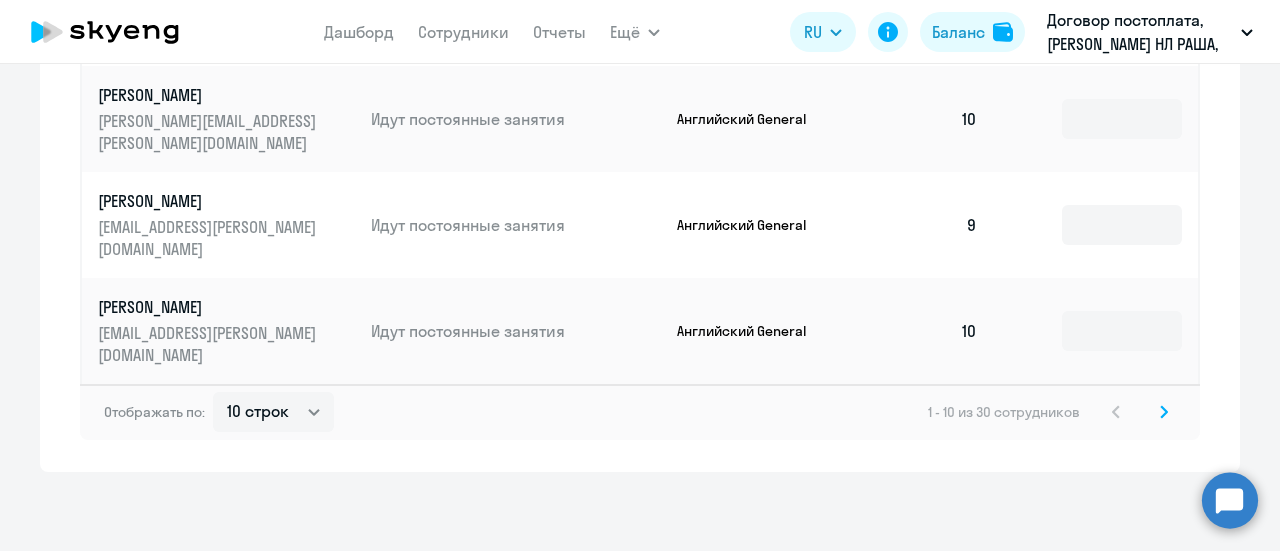 click 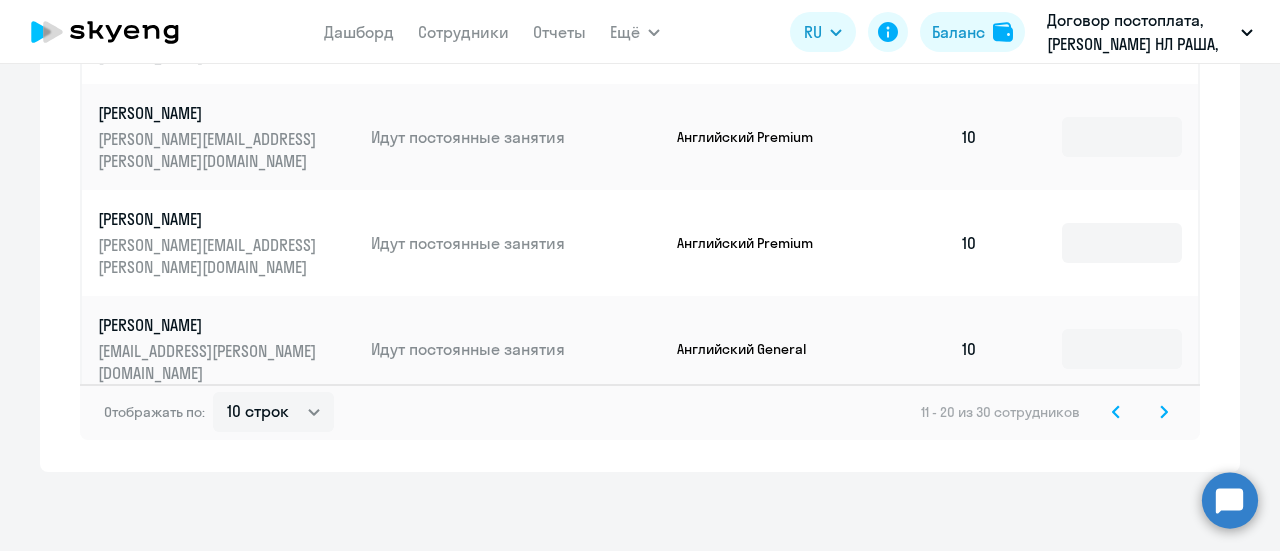 scroll, scrollTop: 202, scrollLeft: 0, axis: vertical 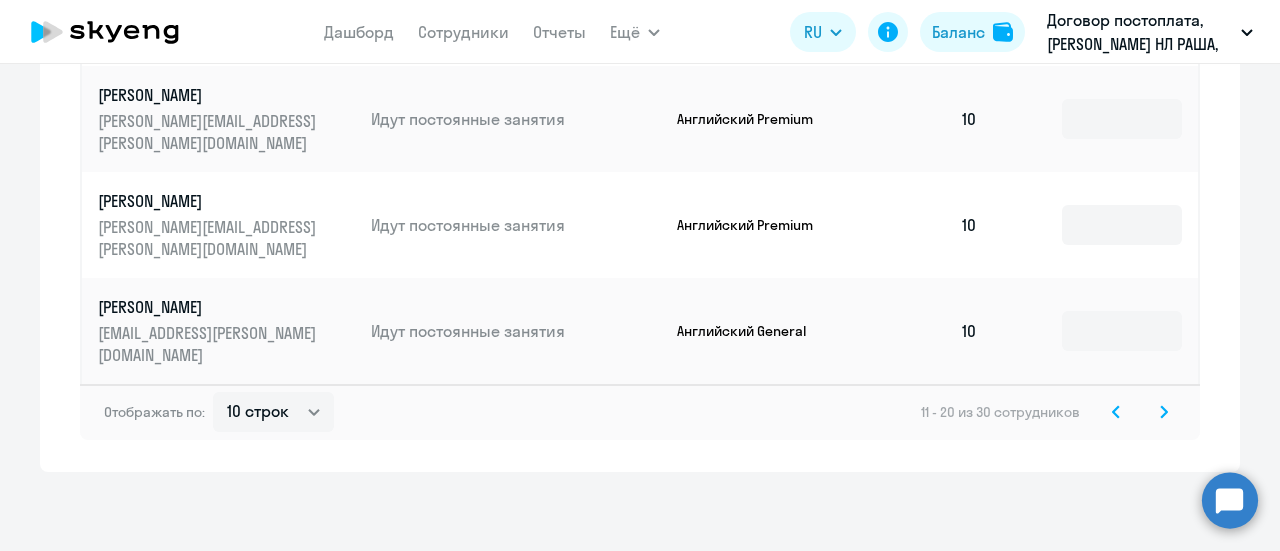 click 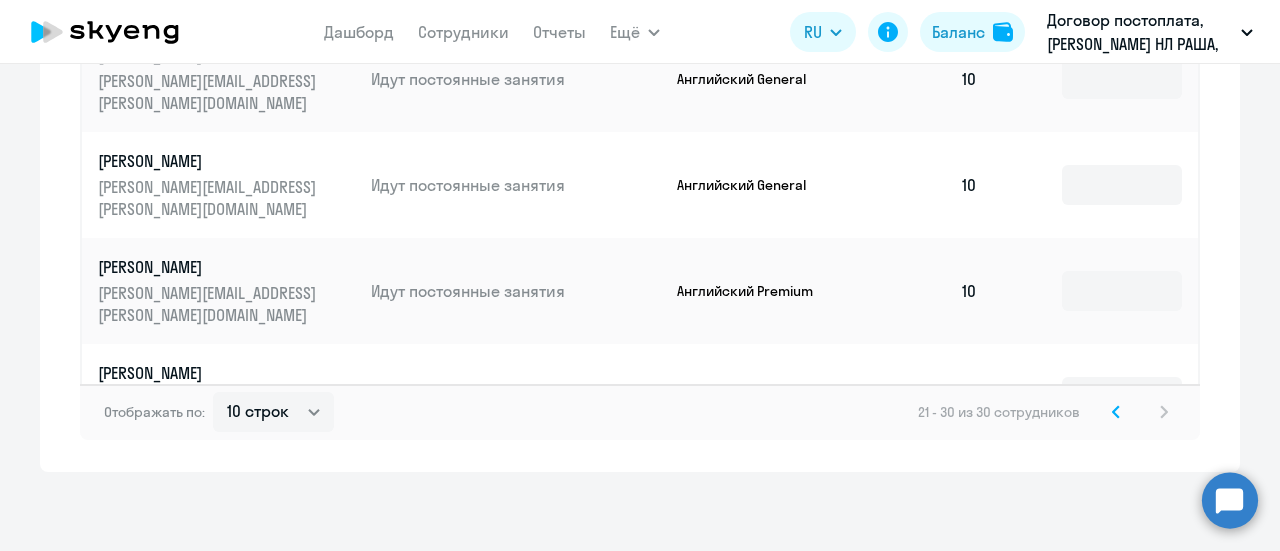 scroll, scrollTop: 0, scrollLeft: 0, axis: both 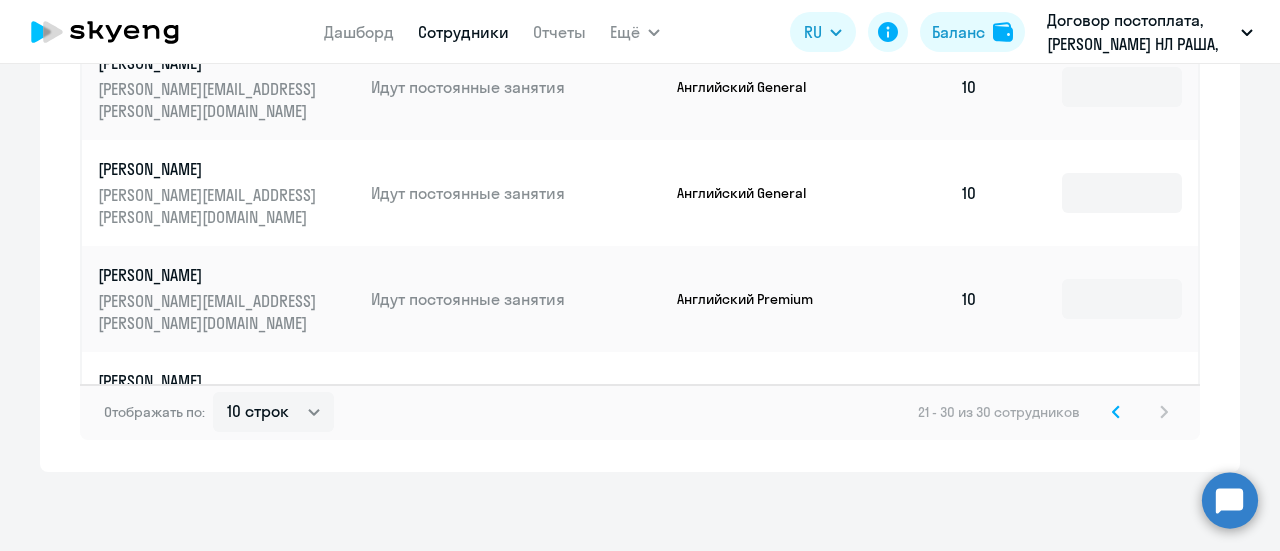 click on "Сотрудники" at bounding box center (463, 32) 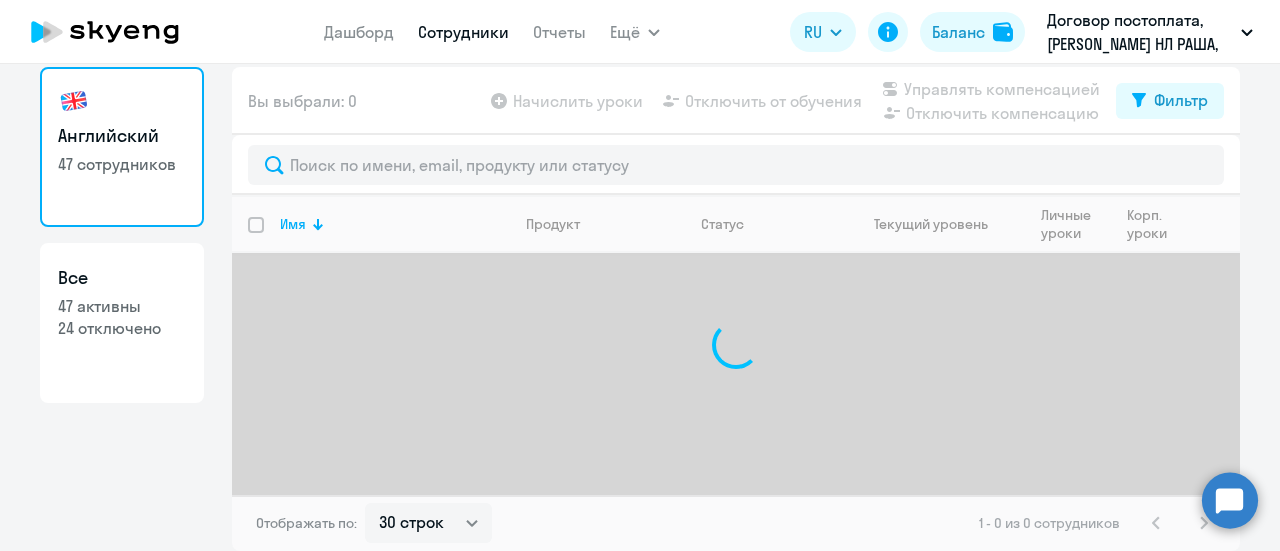 scroll, scrollTop: 0, scrollLeft: 0, axis: both 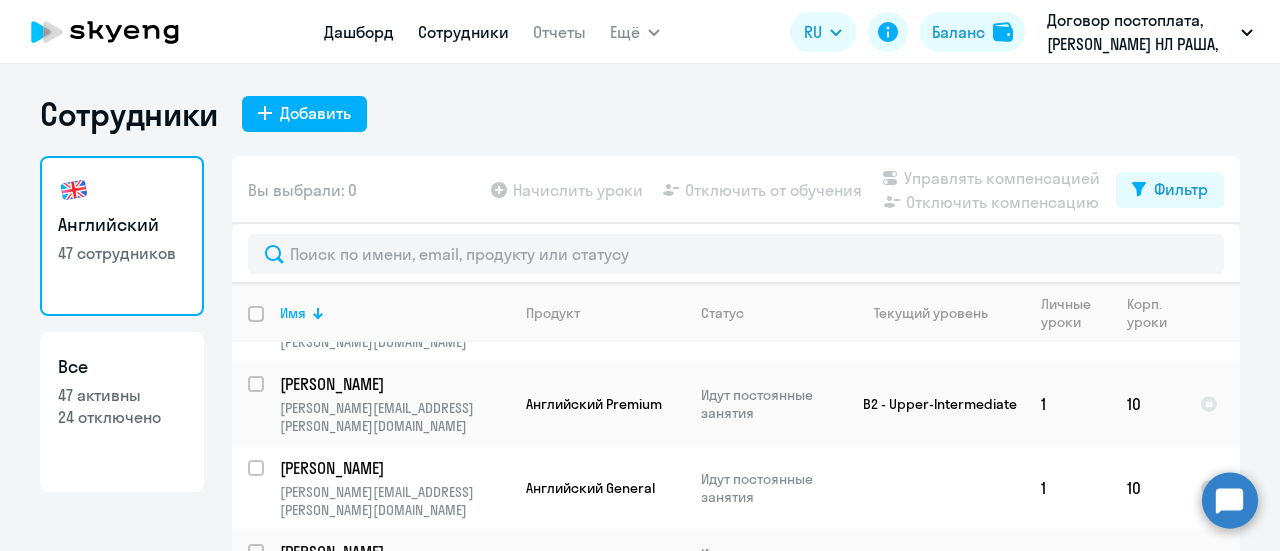 click on "Дашборд" at bounding box center [359, 32] 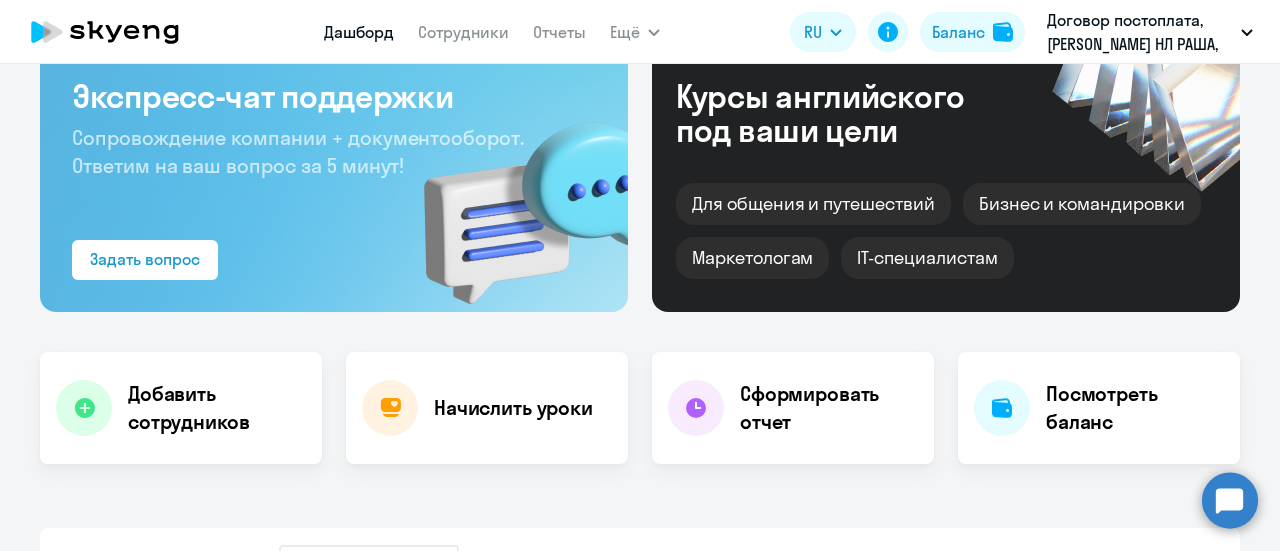 scroll, scrollTop: 0, scrollLeft: 0, axis: both 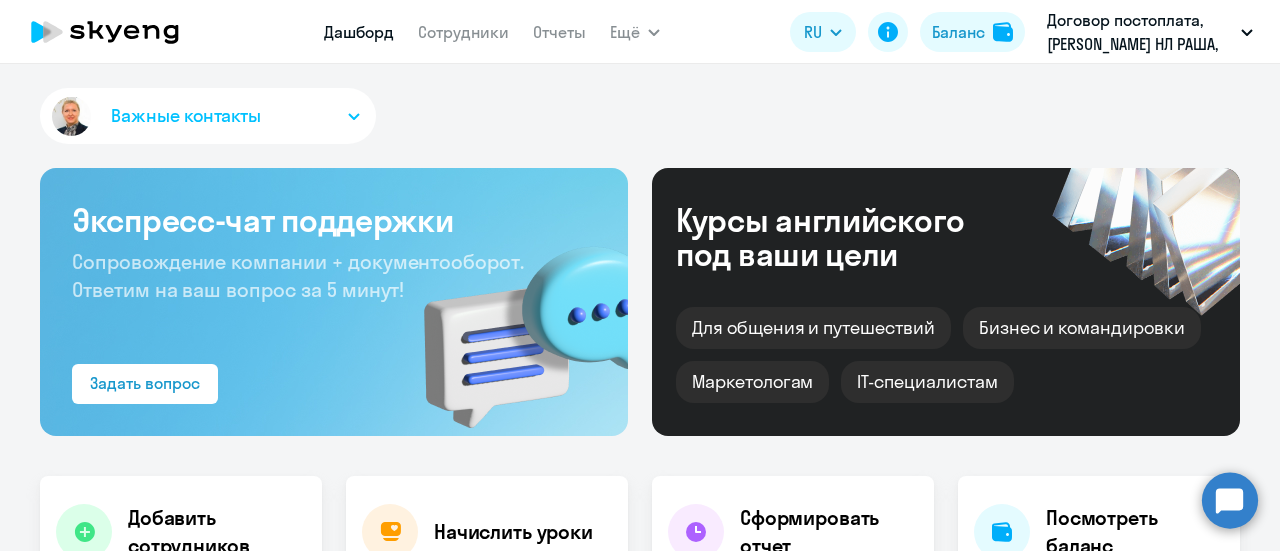 select on "30" 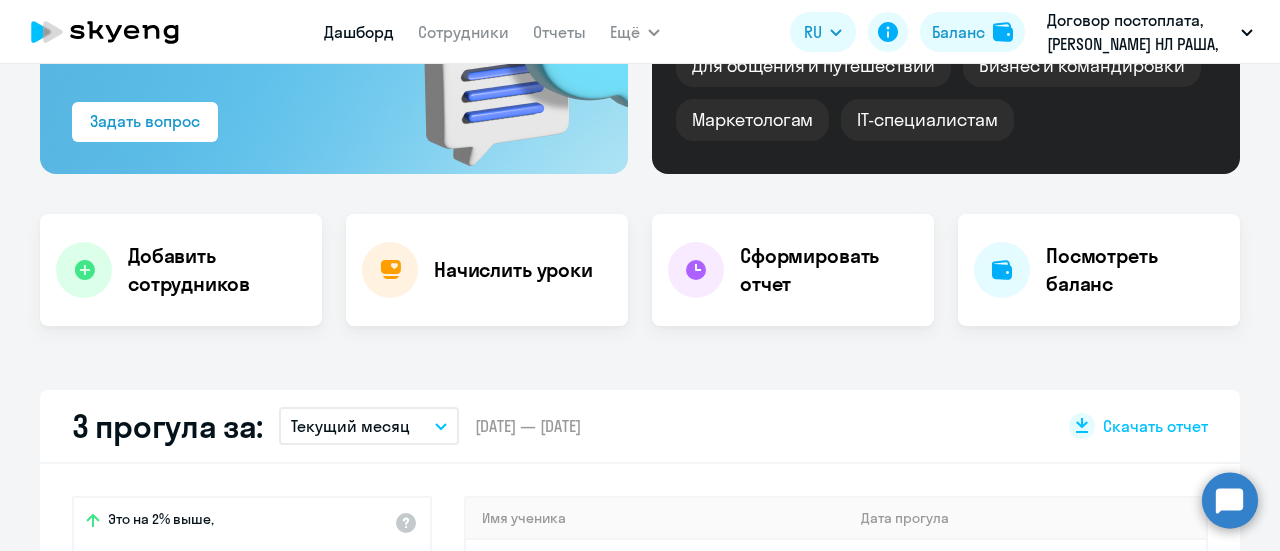 scroll, scrollTop: 300, scrollLeft: 0, axis: vertical 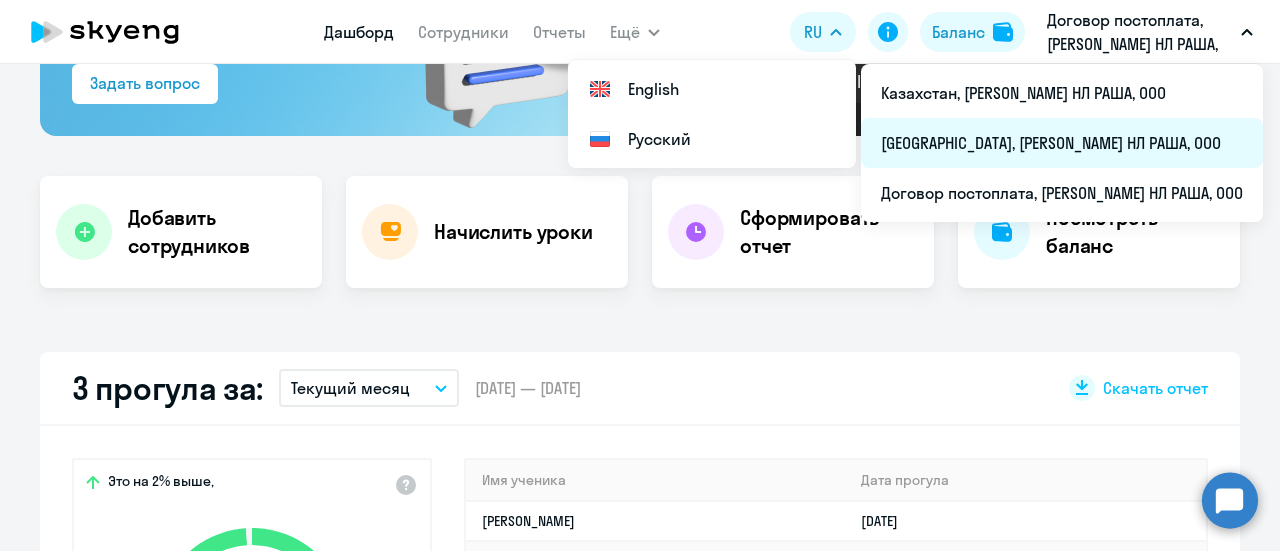 click on "[GEOGRAPHIC_DATA], [PERSON_NAME] НЛ РАША, ООО" at bounding box center (1062, 143) 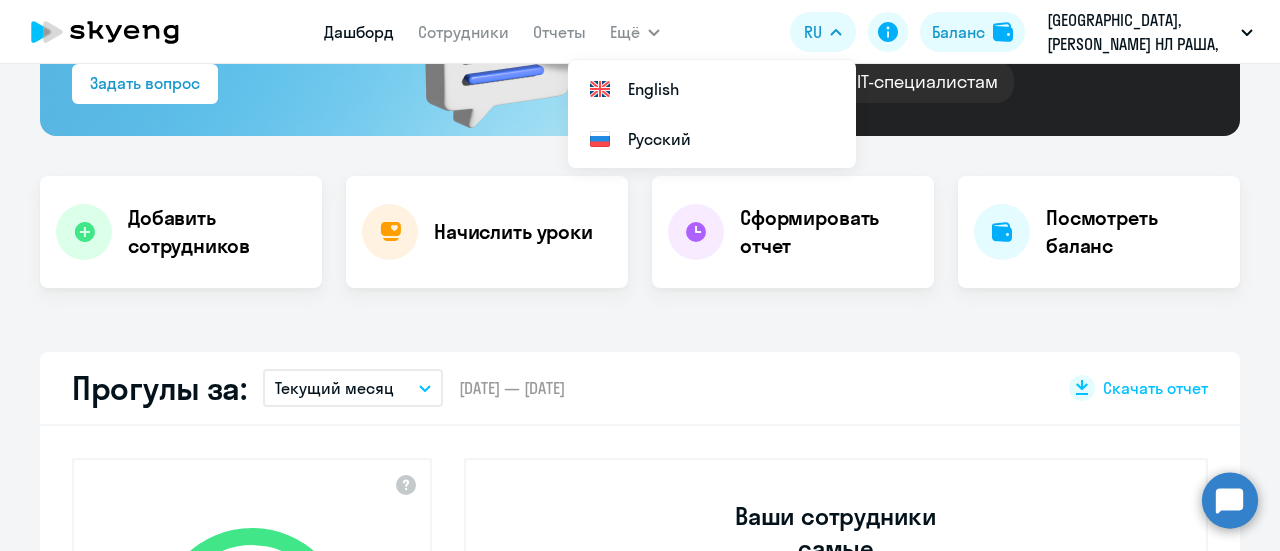select on "30" 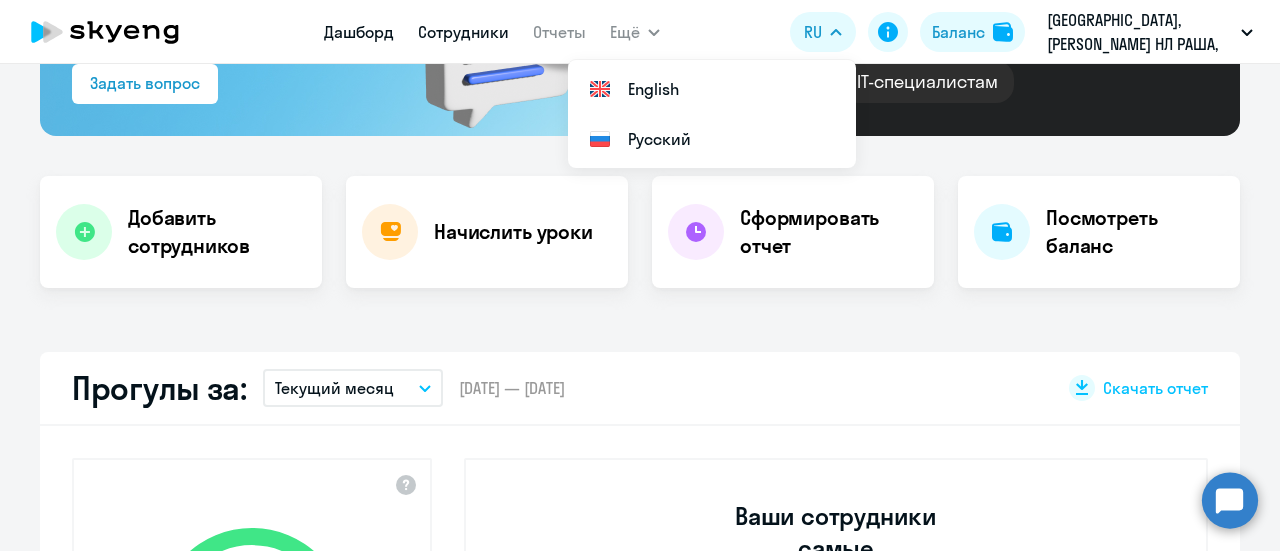 click on "Сотрудники" at bounding box center [463, 32] 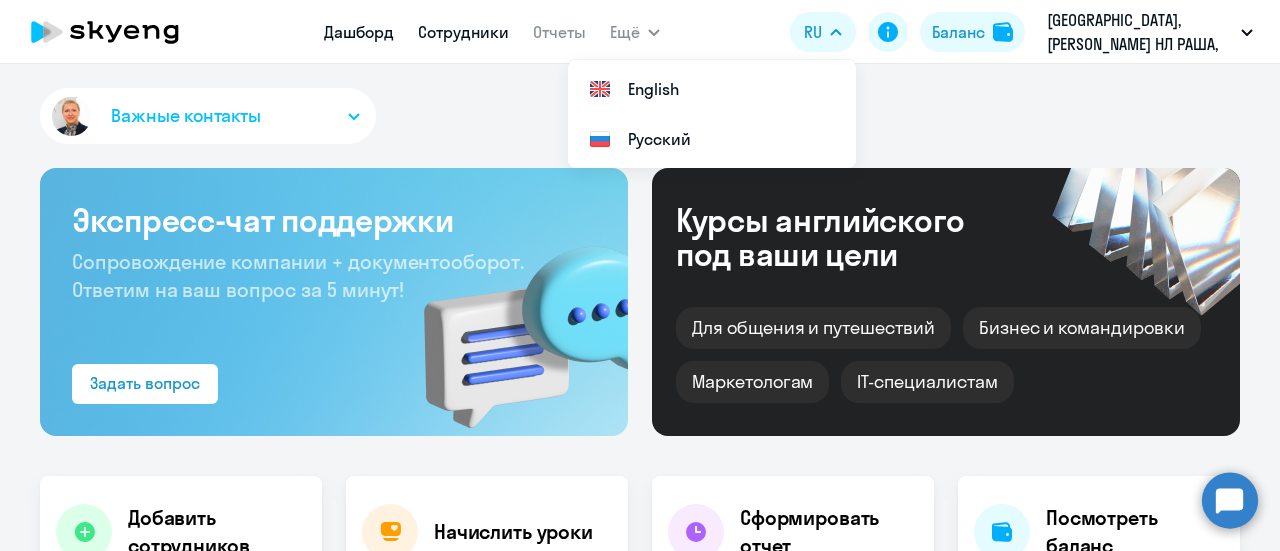 select on "30" 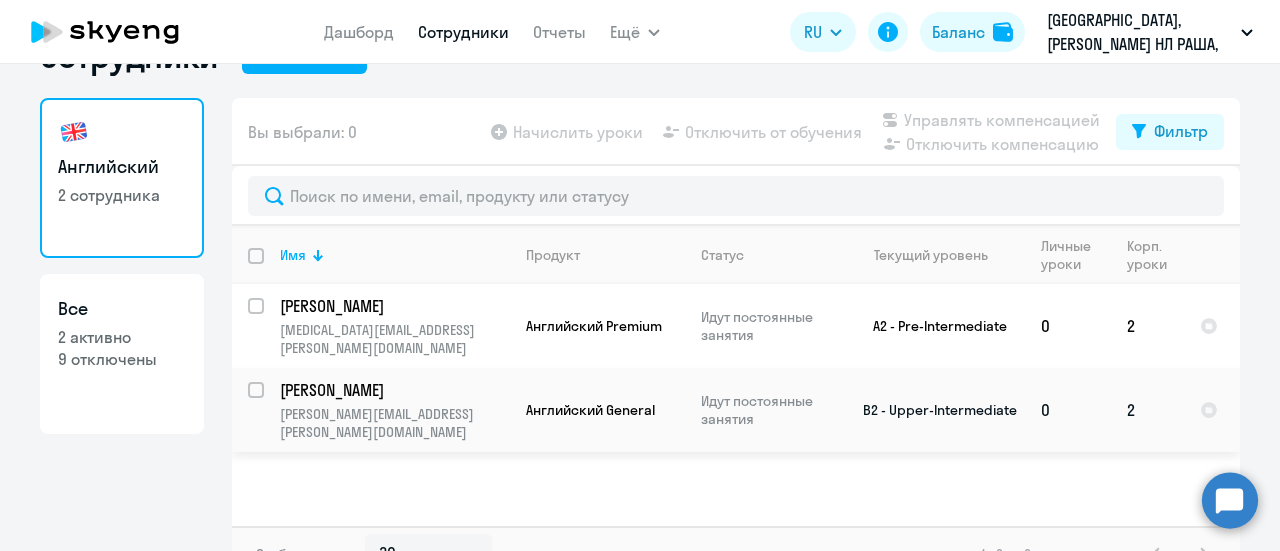 scroll, scrollTop: 88, scrollLeft: 0, axis: vertical 